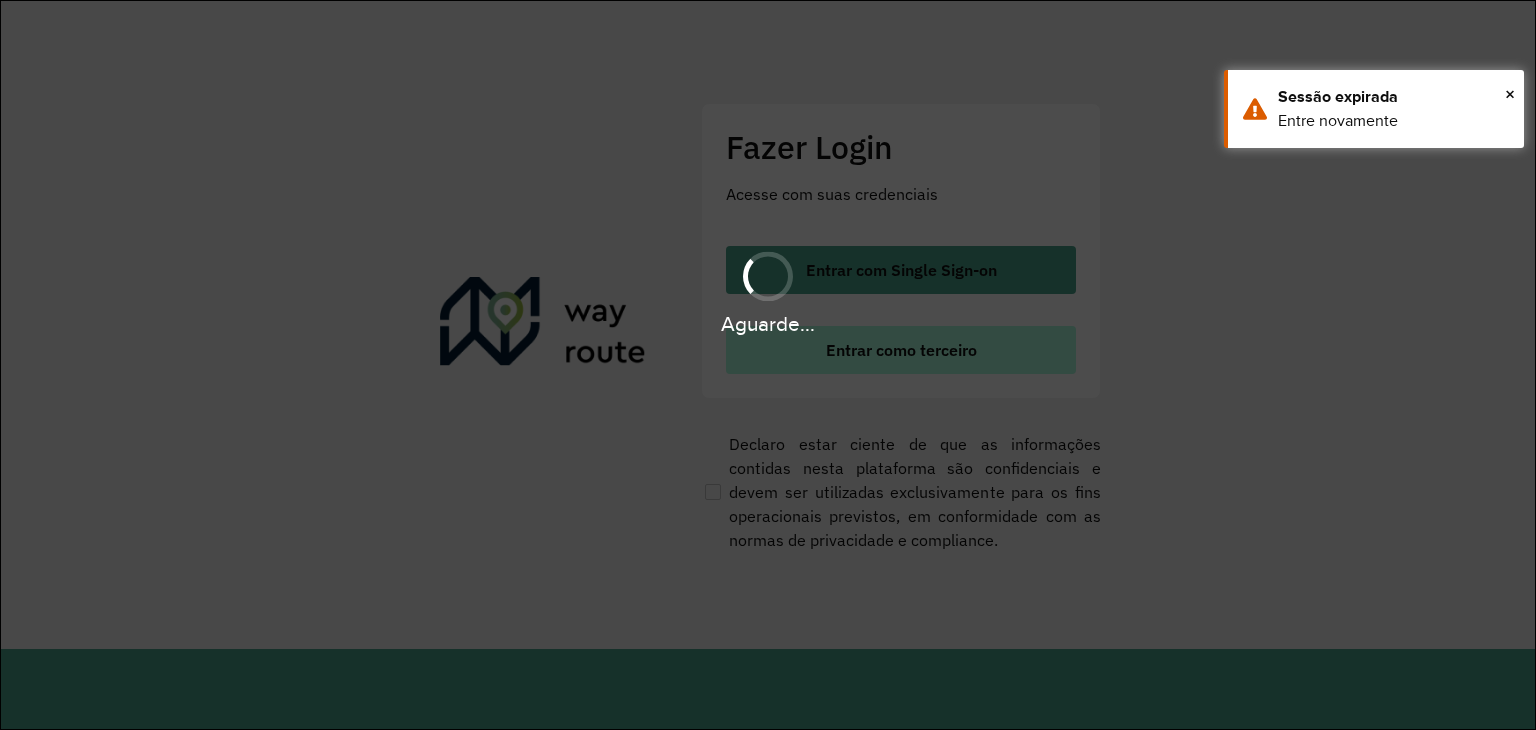 scroll, scrollTop: 0, scrollLeft: 0, axis: both 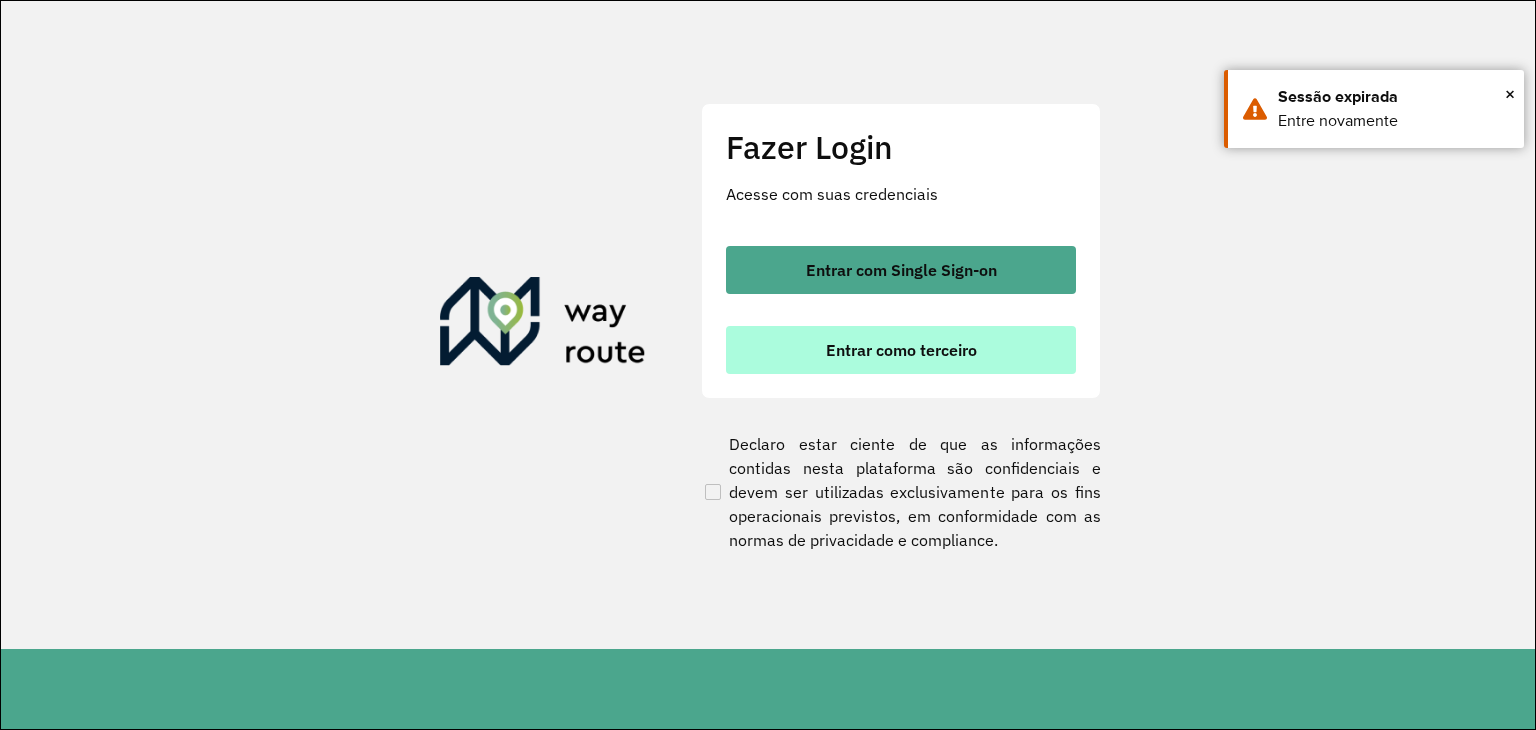 click on "Entrar como terceiro" at bounding box center [901, 350] 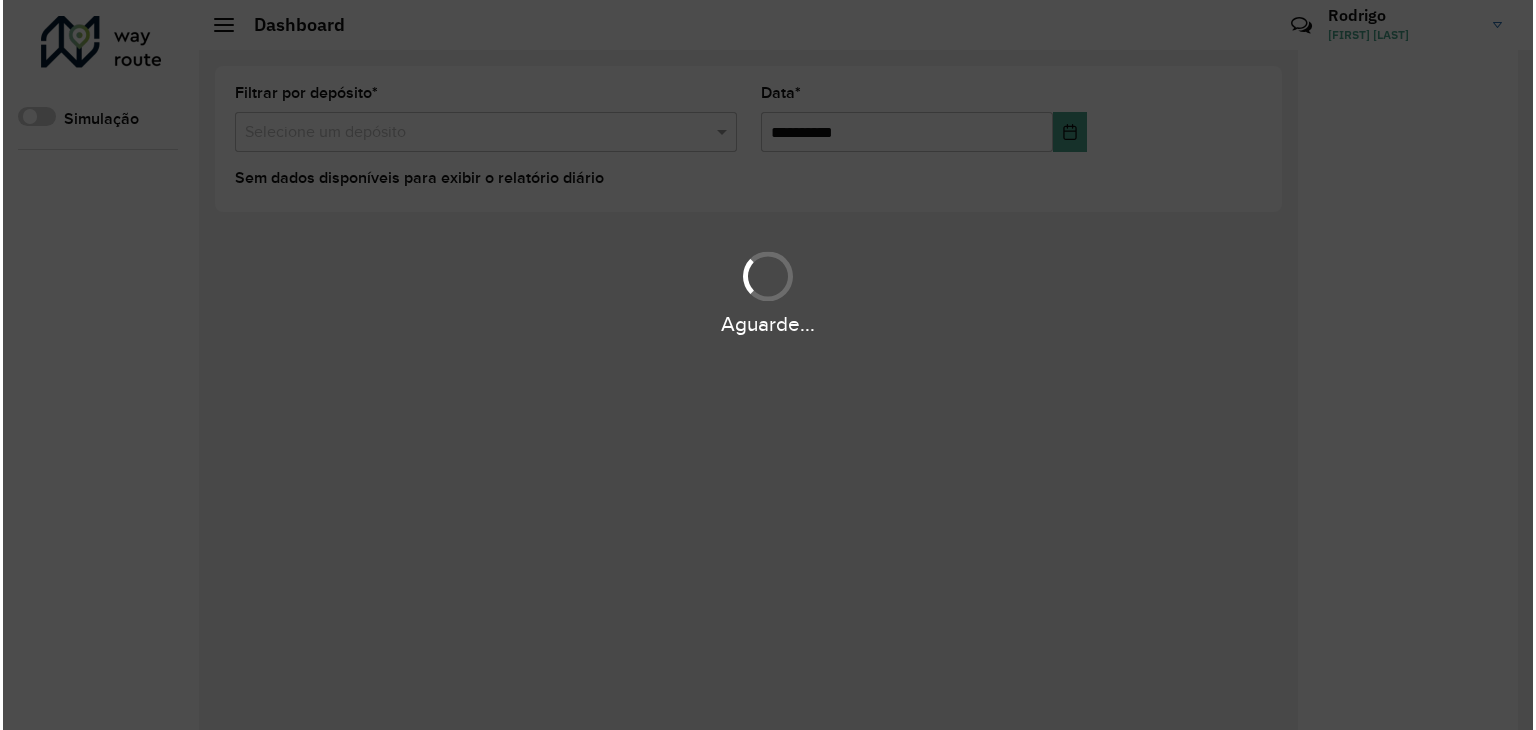 scroll, scrollTop: 0, scrollLeft: 0, axis: both 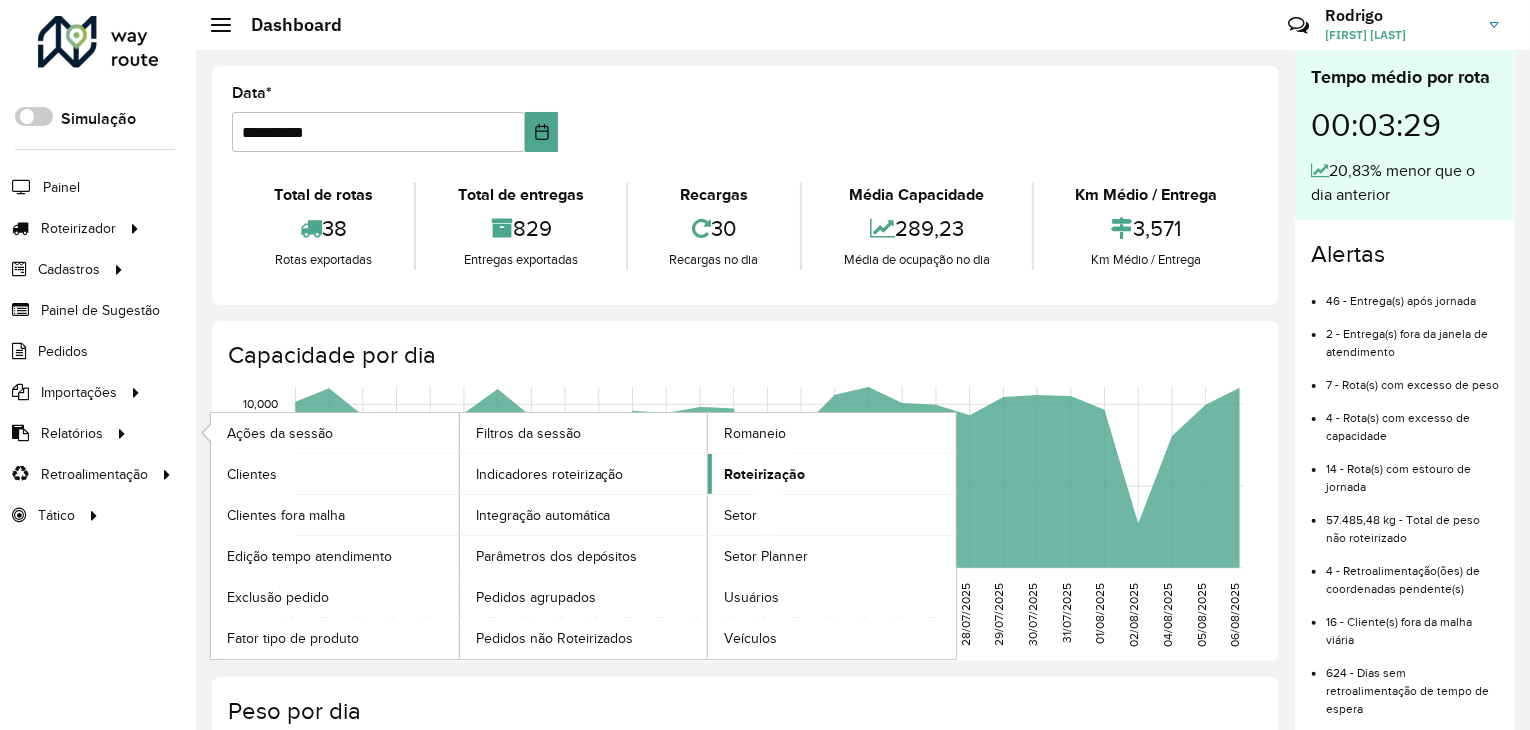 click on "Roteirização" 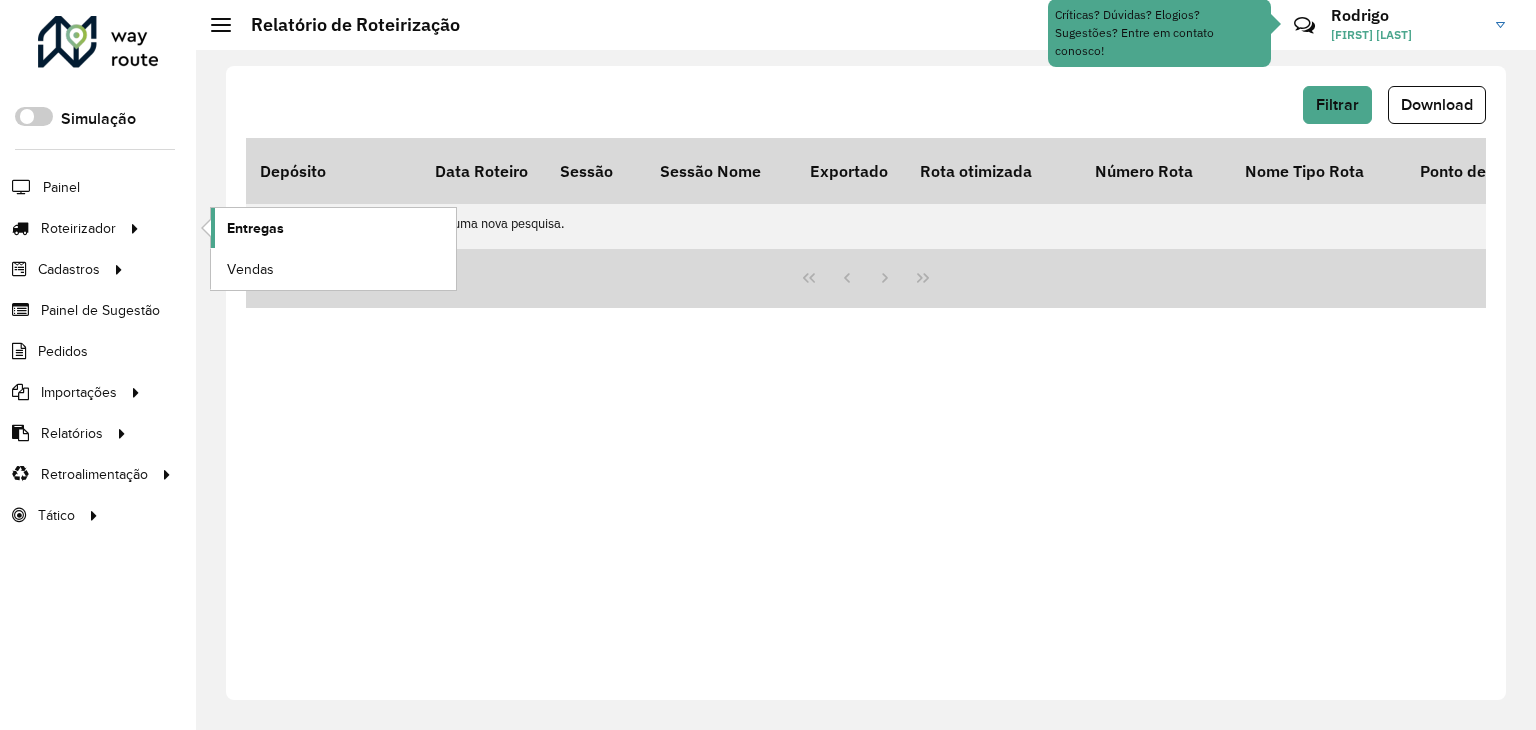 click on "Entregas" 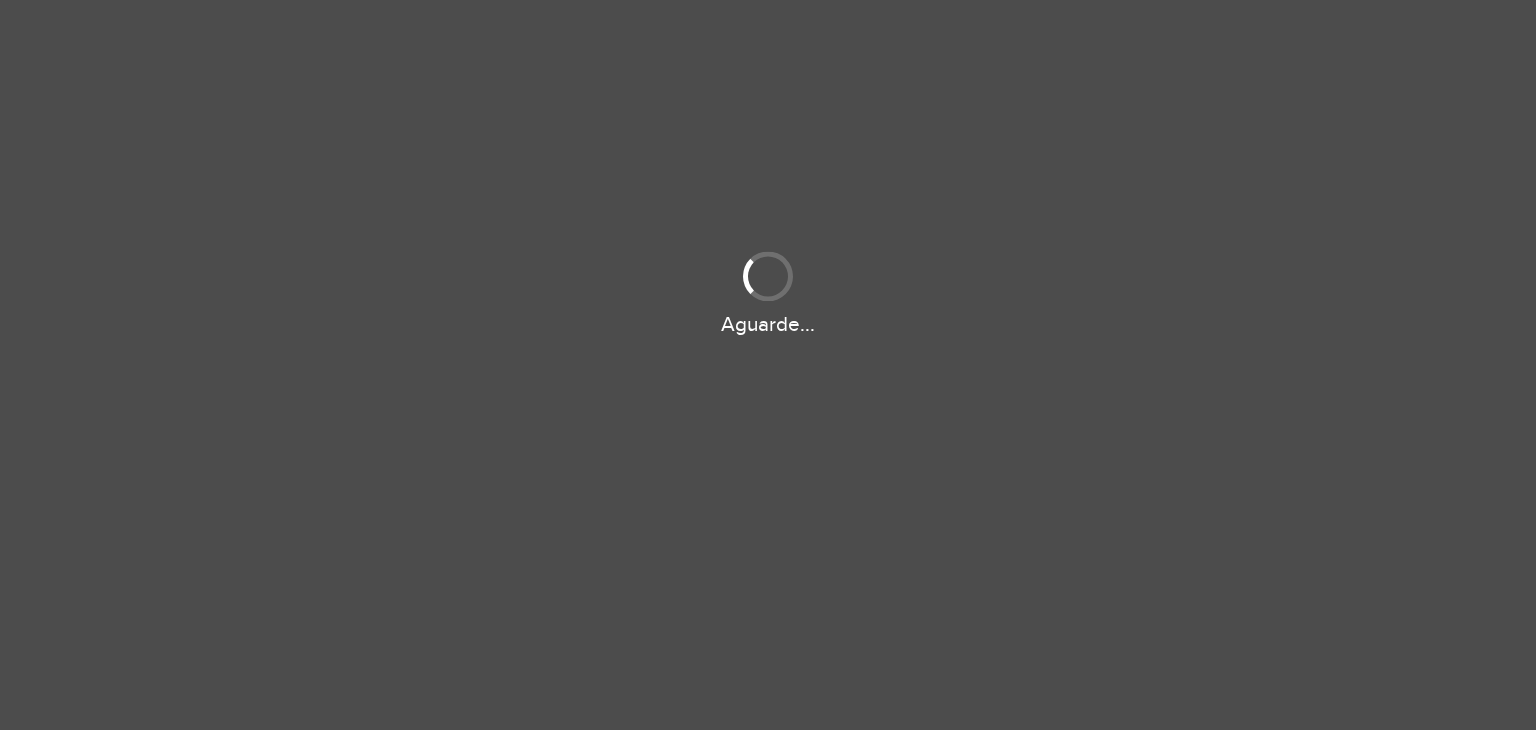 scroll, scrollTop: 0, scrollLeft: 0, axis: both 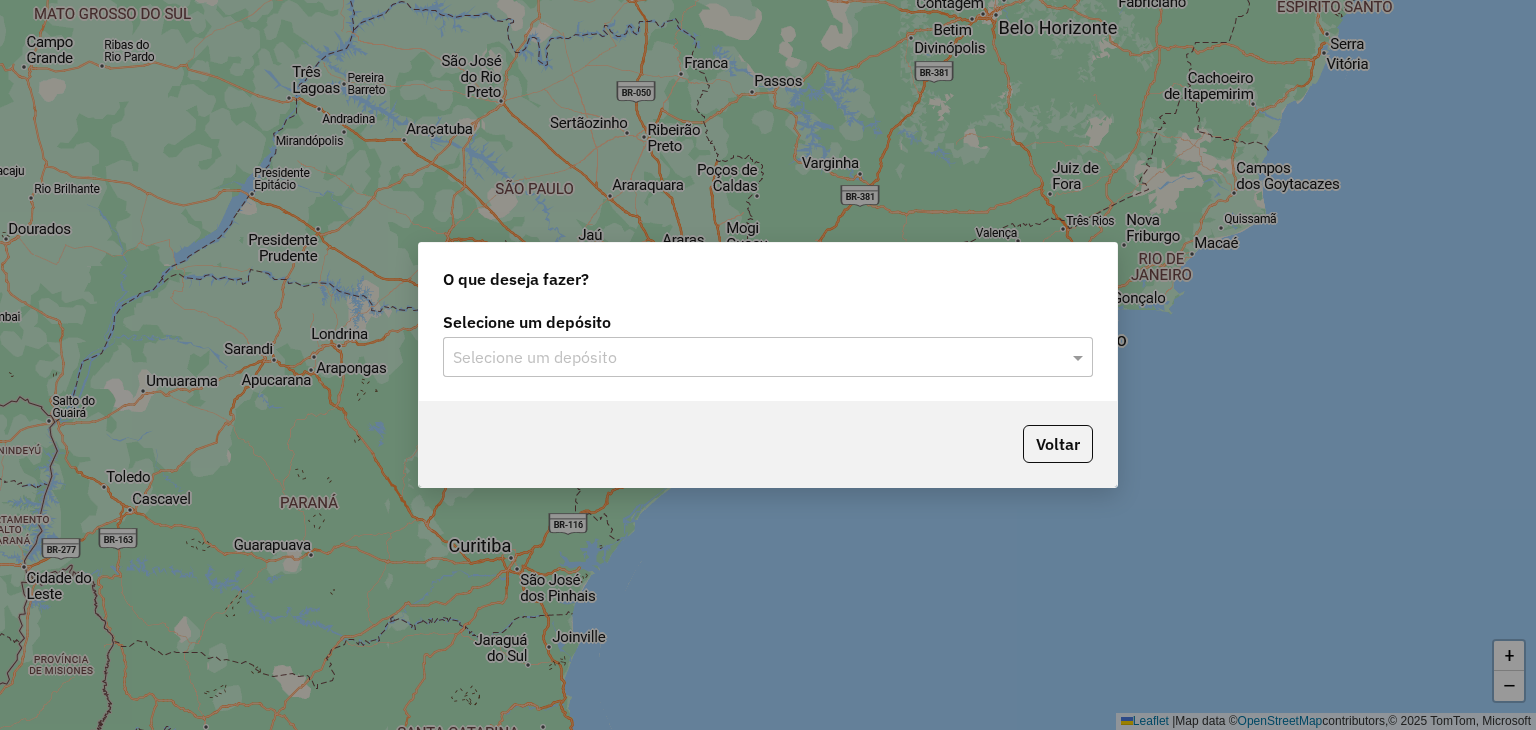 click 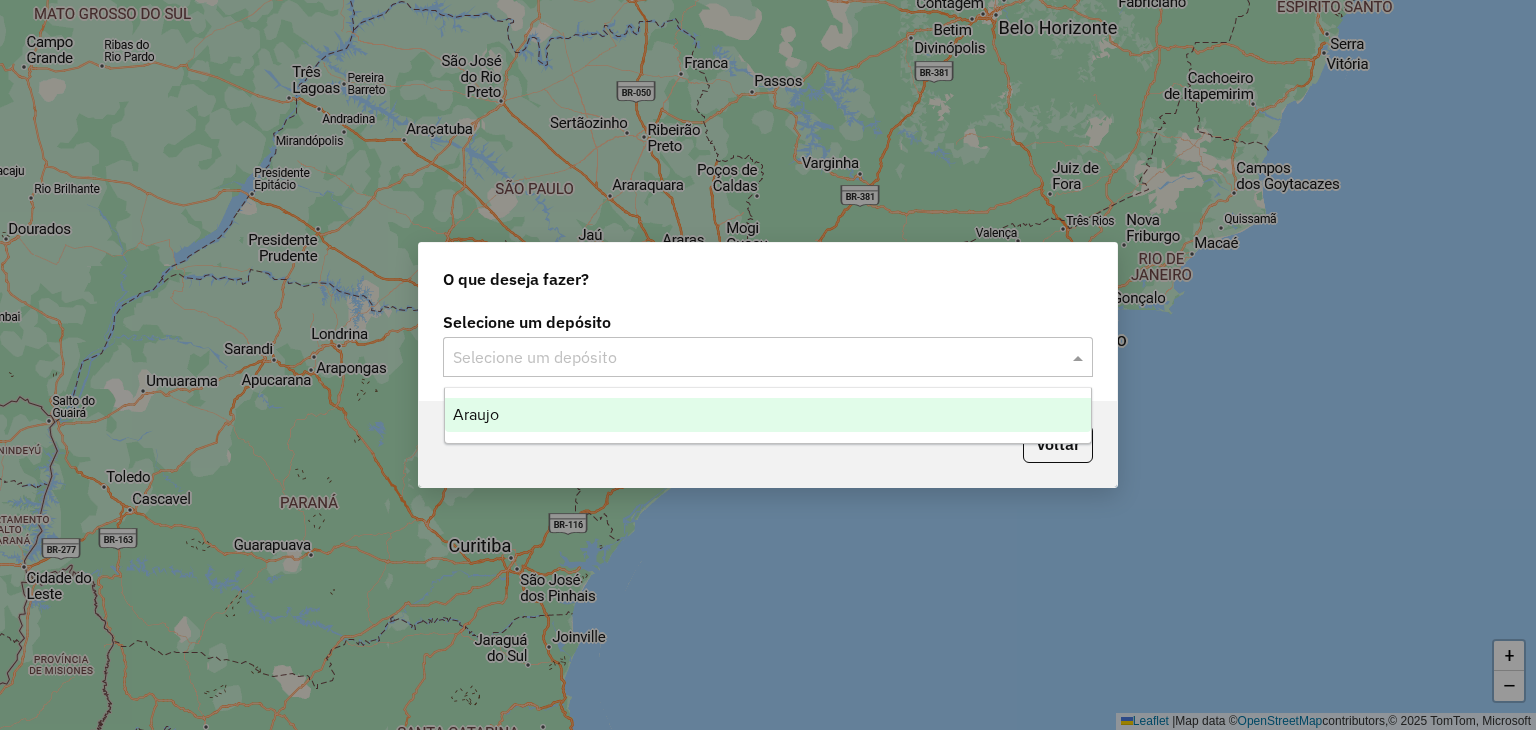 click on "Araujo" at bounding box center [768, 415] 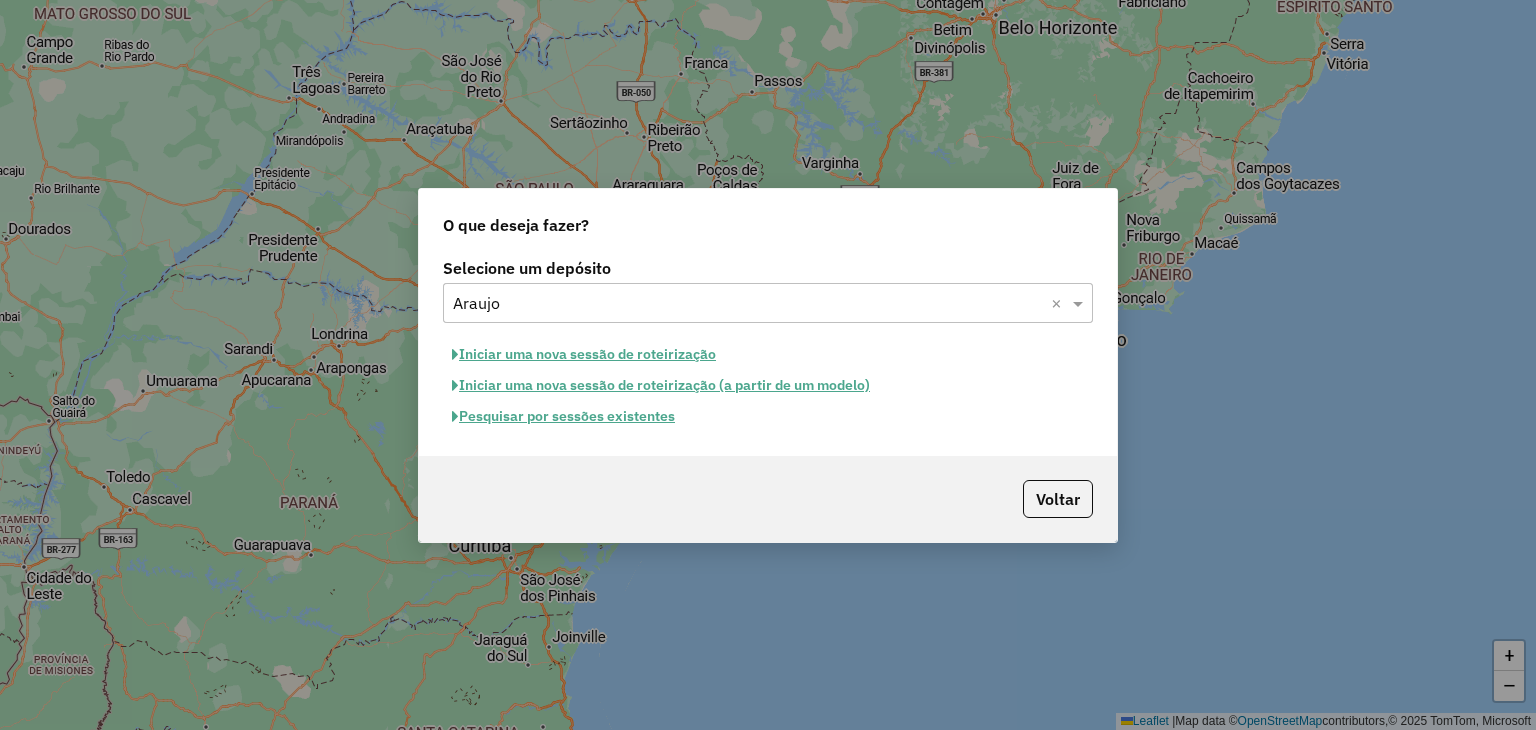 click on "Pesquisar por sessões existentes" 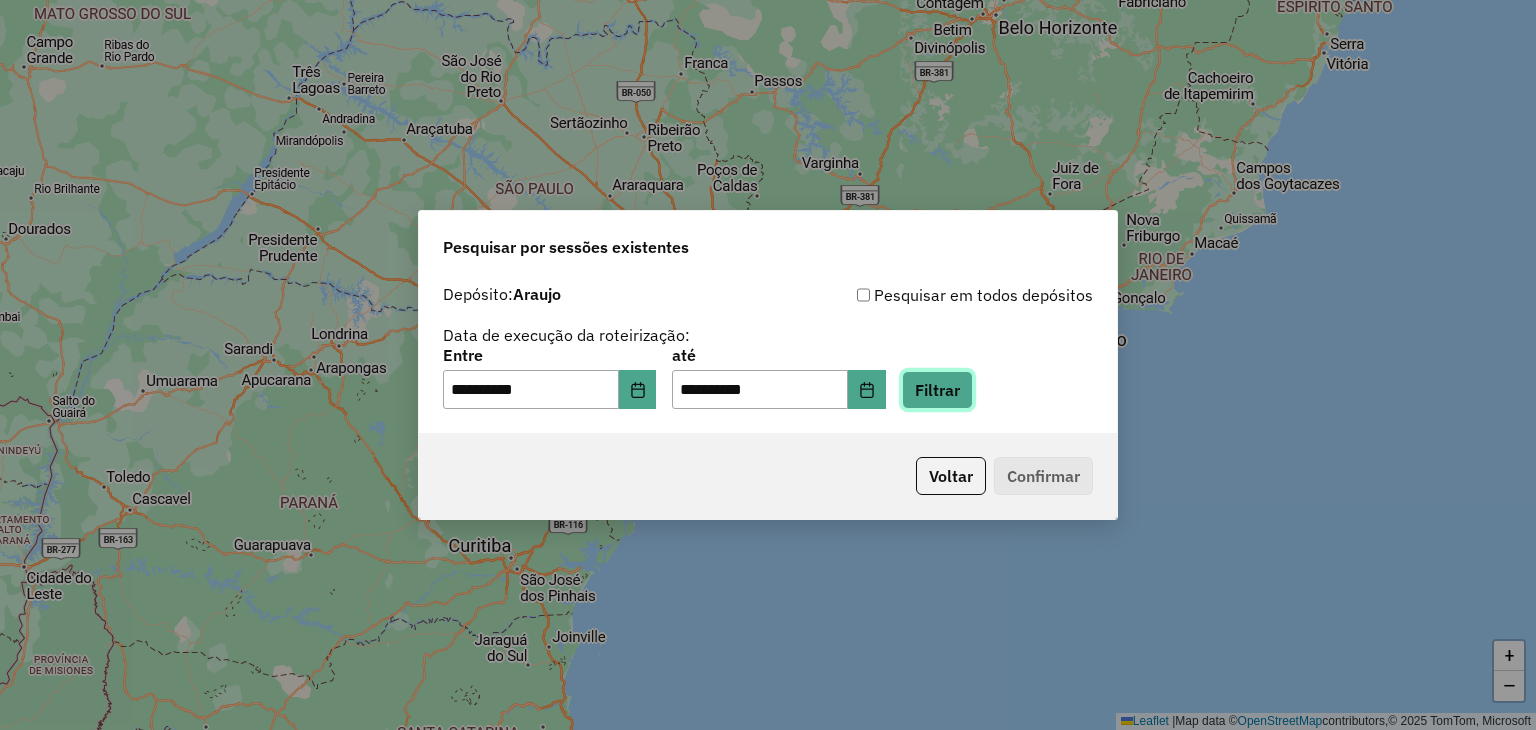click on "Filtrar" 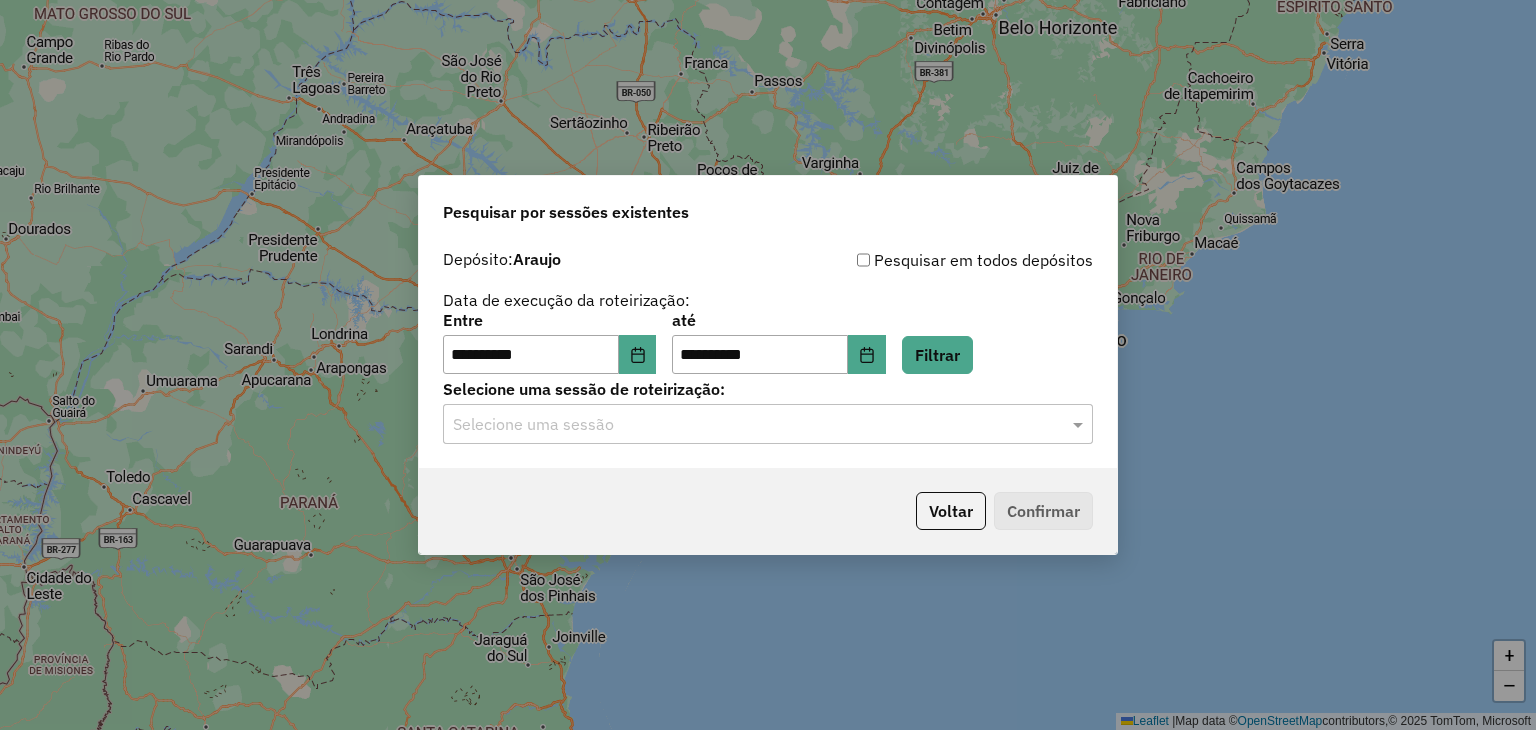 click 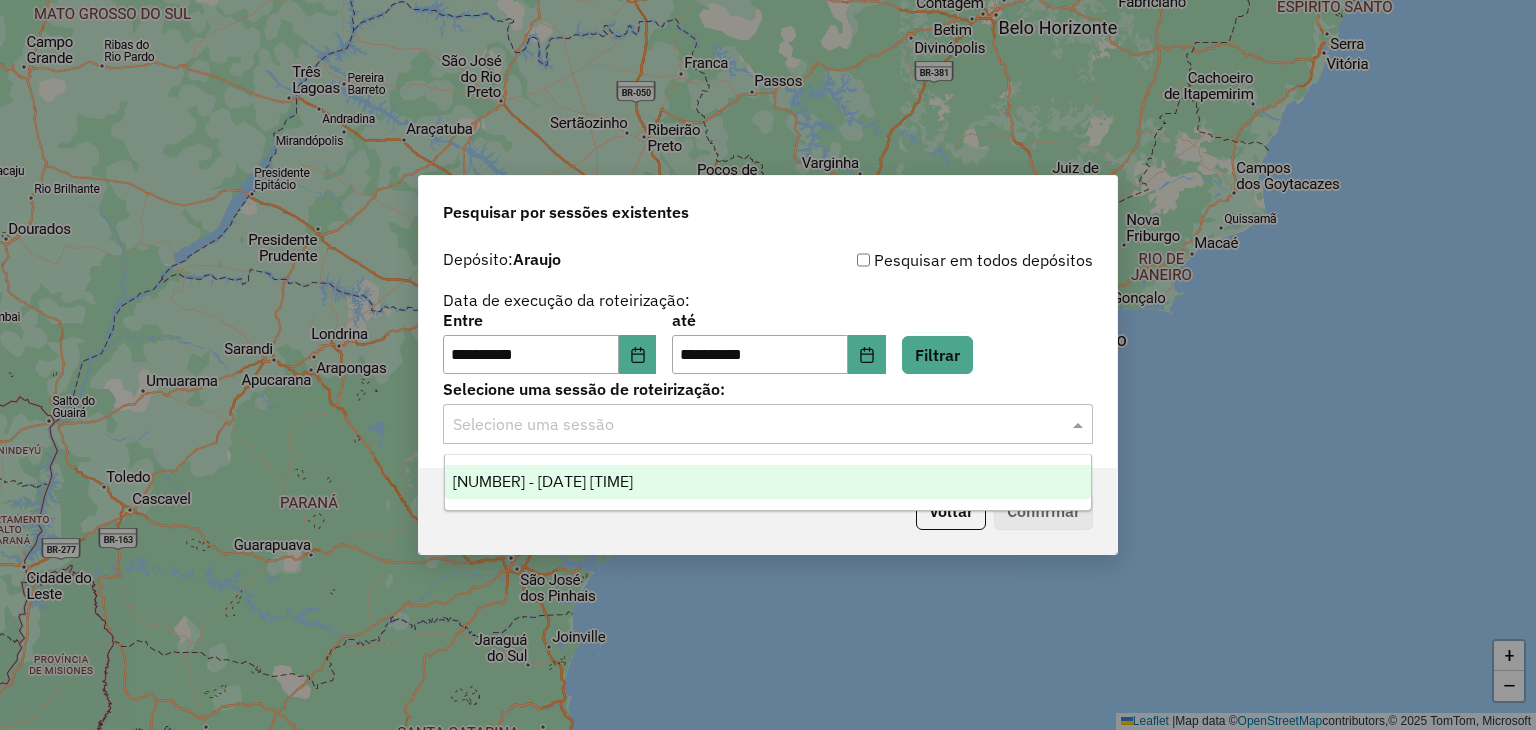 click on "975378 - 06/08/2025 17:48" at bounding box center (543, 481) 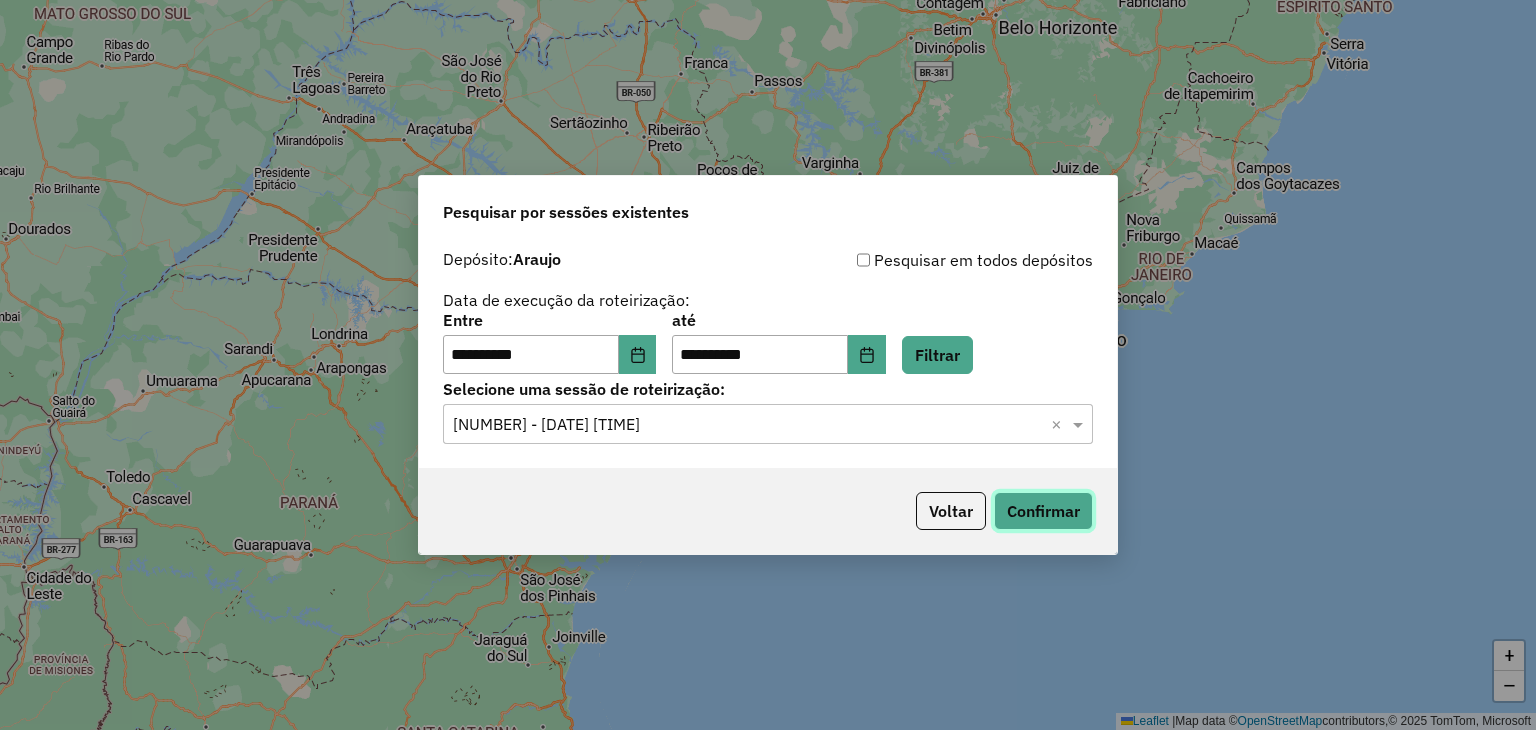click on "Confirmar" 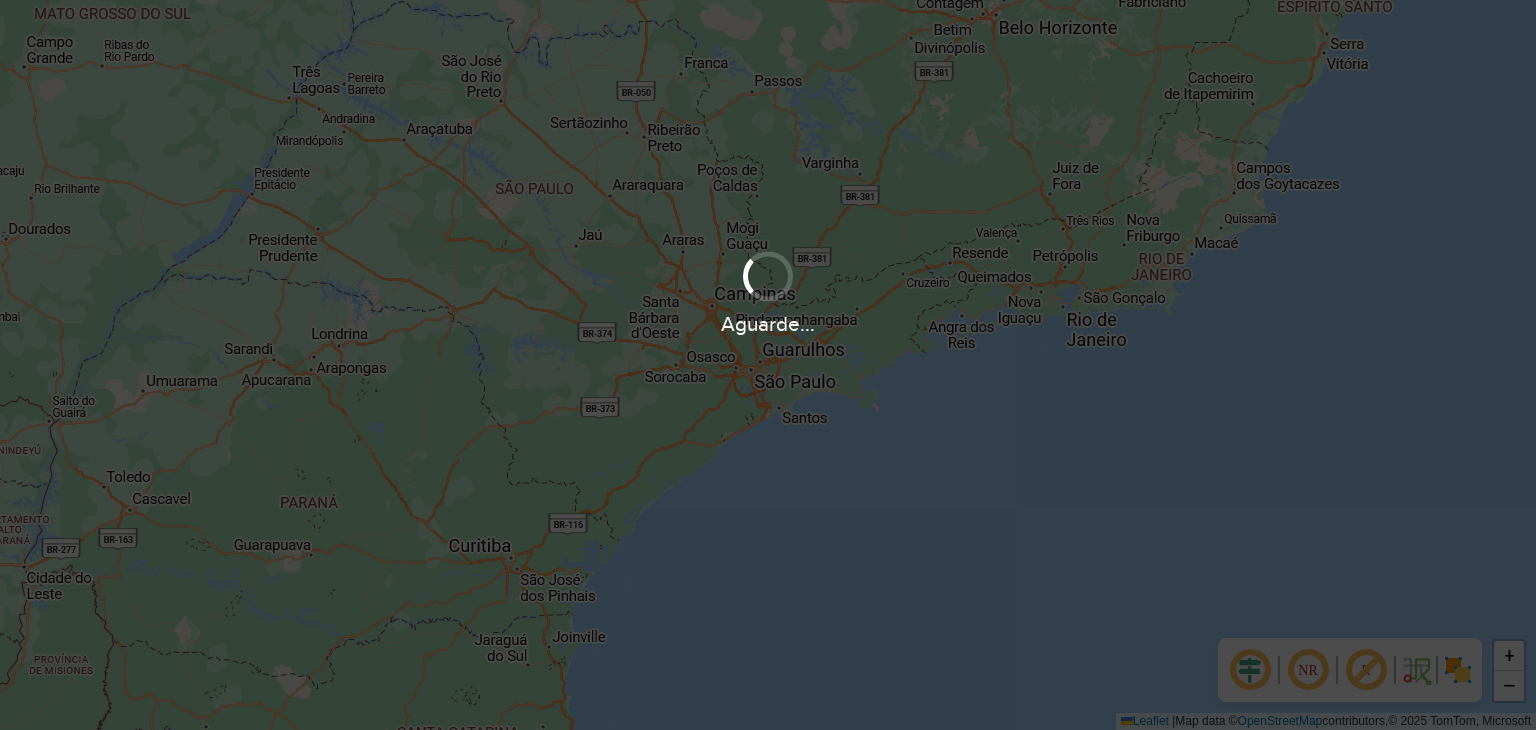scroll, scrollTop: 0, scrollLeft: 0, axis: both 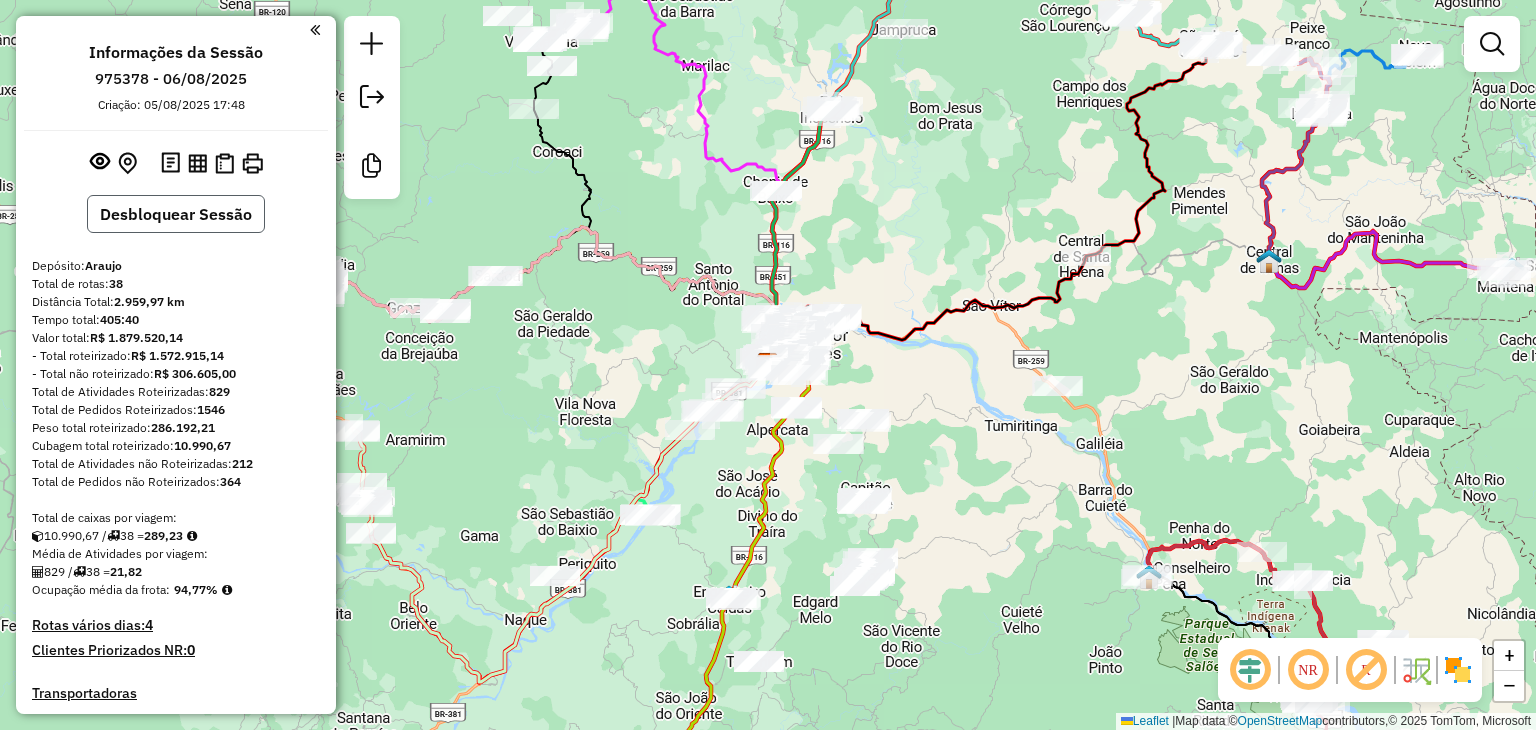 click on "Desbloquear Sessão" at bounding box center (176, 214) 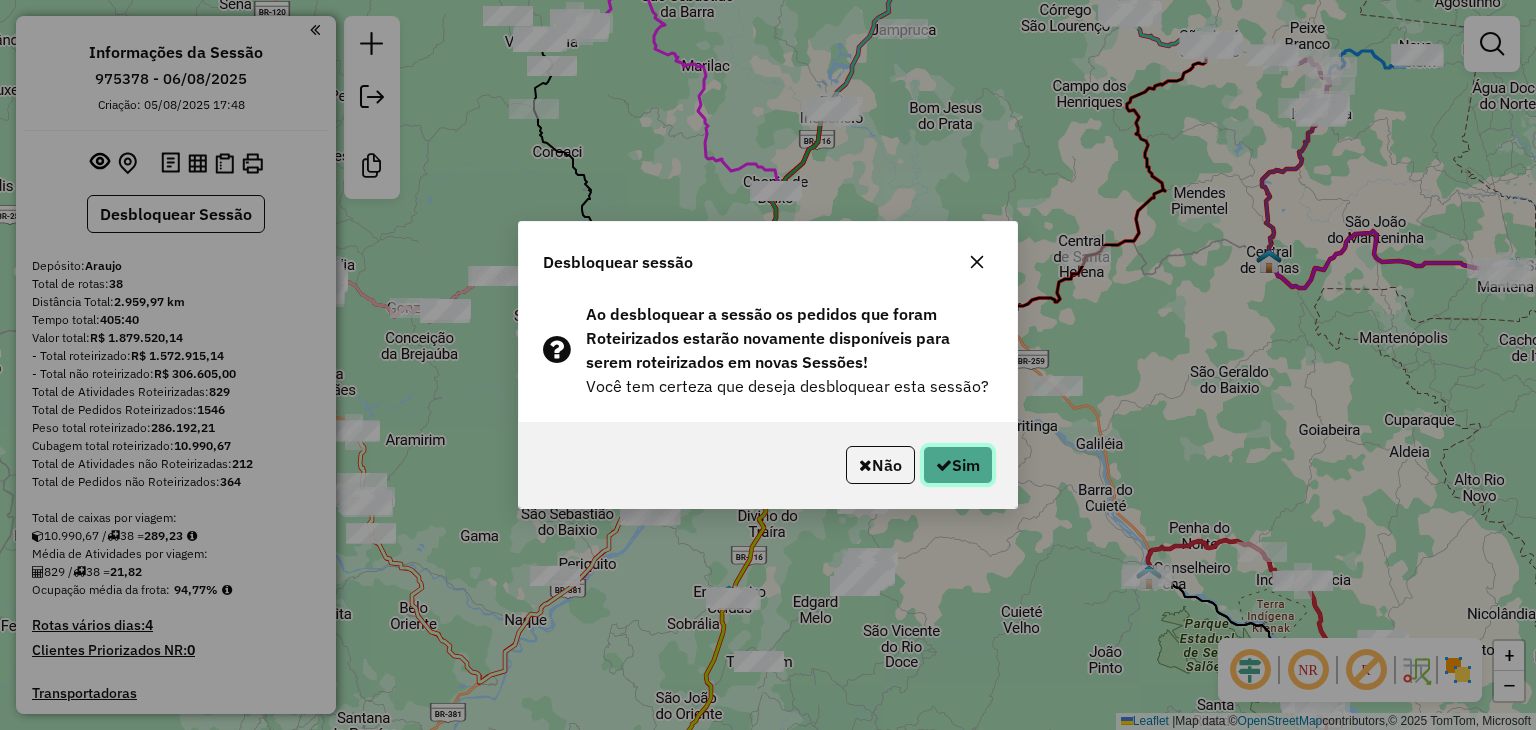 click 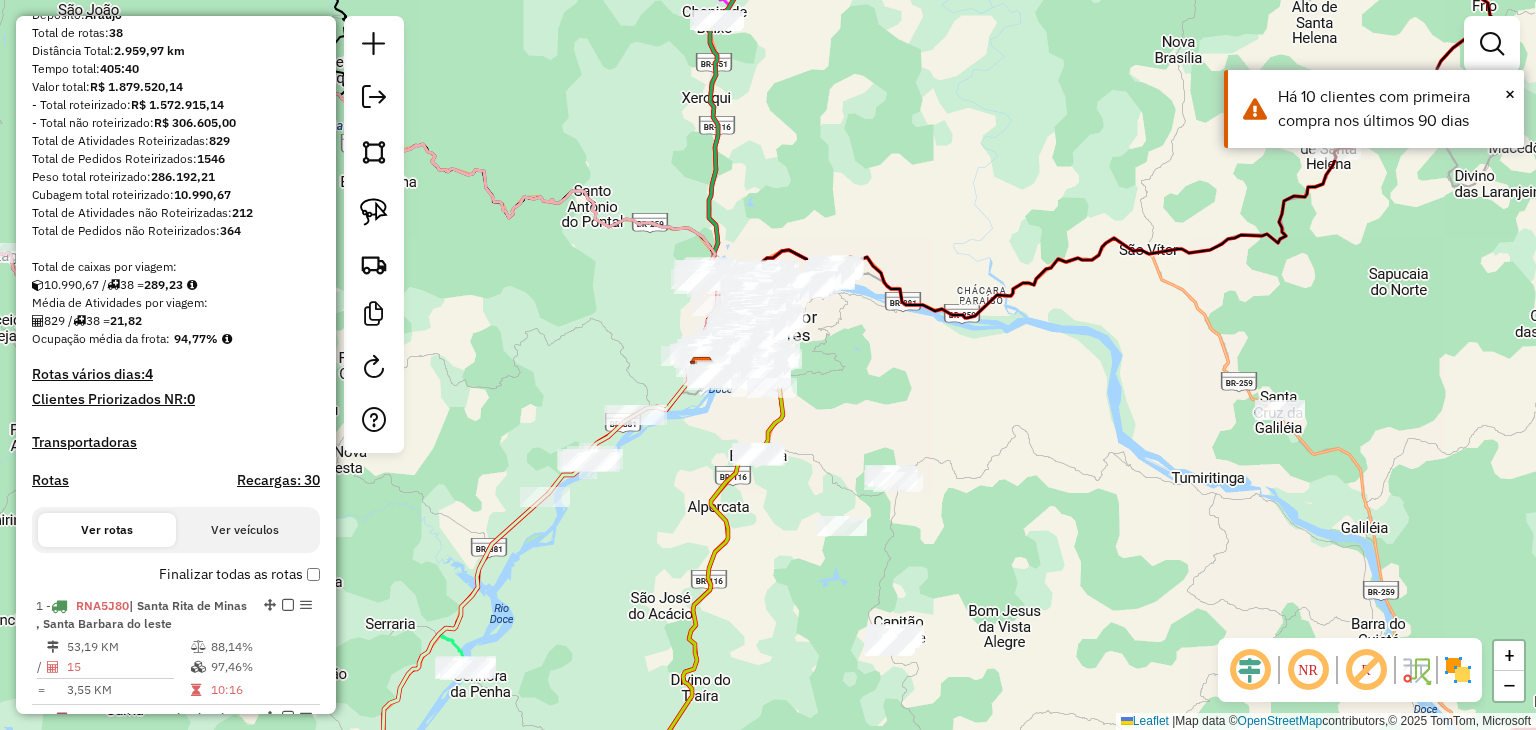 scroll, scrollTop: 200, scrollLeft: 0, axis: vertical 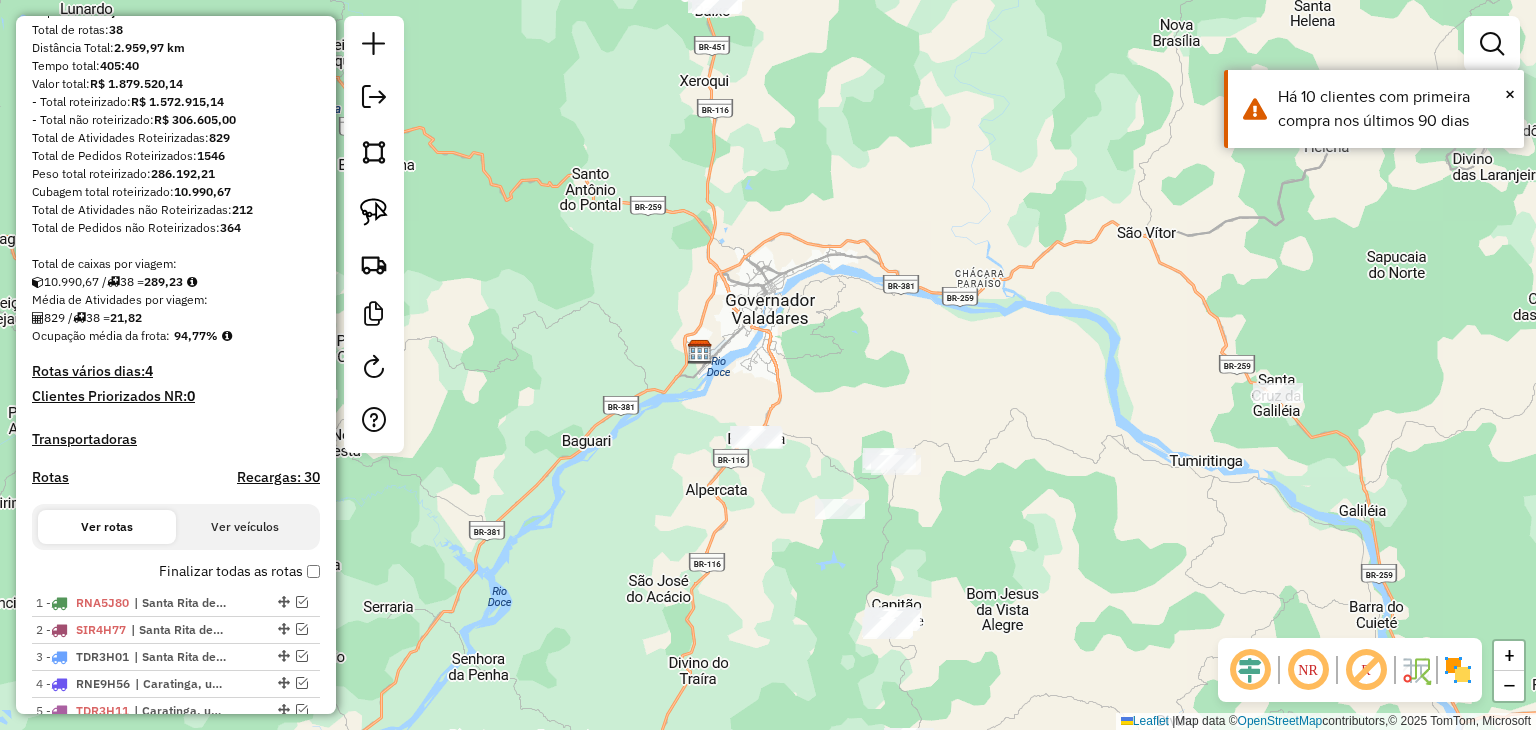 drag, startPoint x: 1028, startPoint y: 534, endPoint x: 884, endPoint y: 349, distance: 234.43762 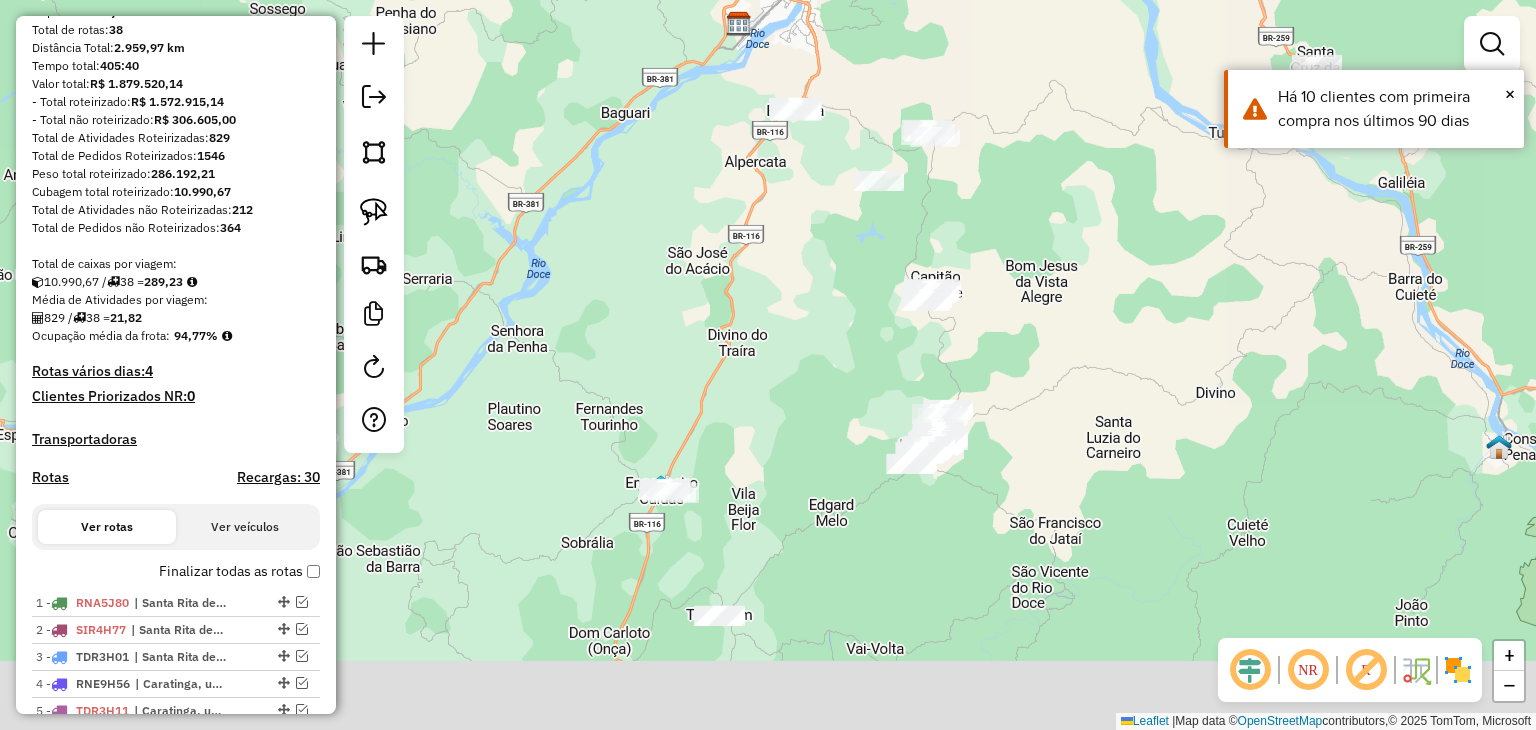 drag, startPoint x: 653, startPoint y: 523, endPoint x: 837, endPoint y: 357, distance: 247.81445 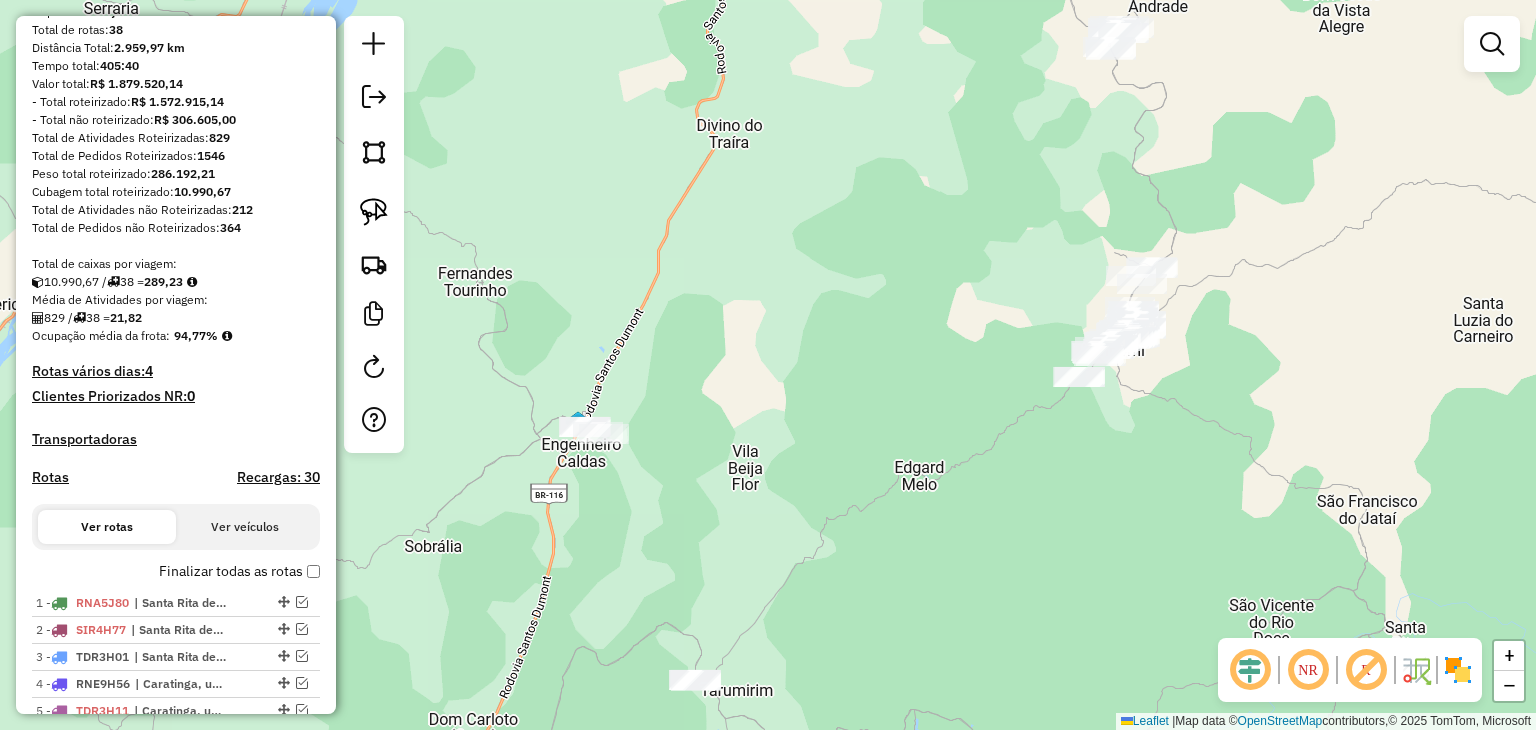 drag, startPoint x: 1092, startPoint y: 495, endPoint x: 1230, endPoint y: 358, distance: 194.45566 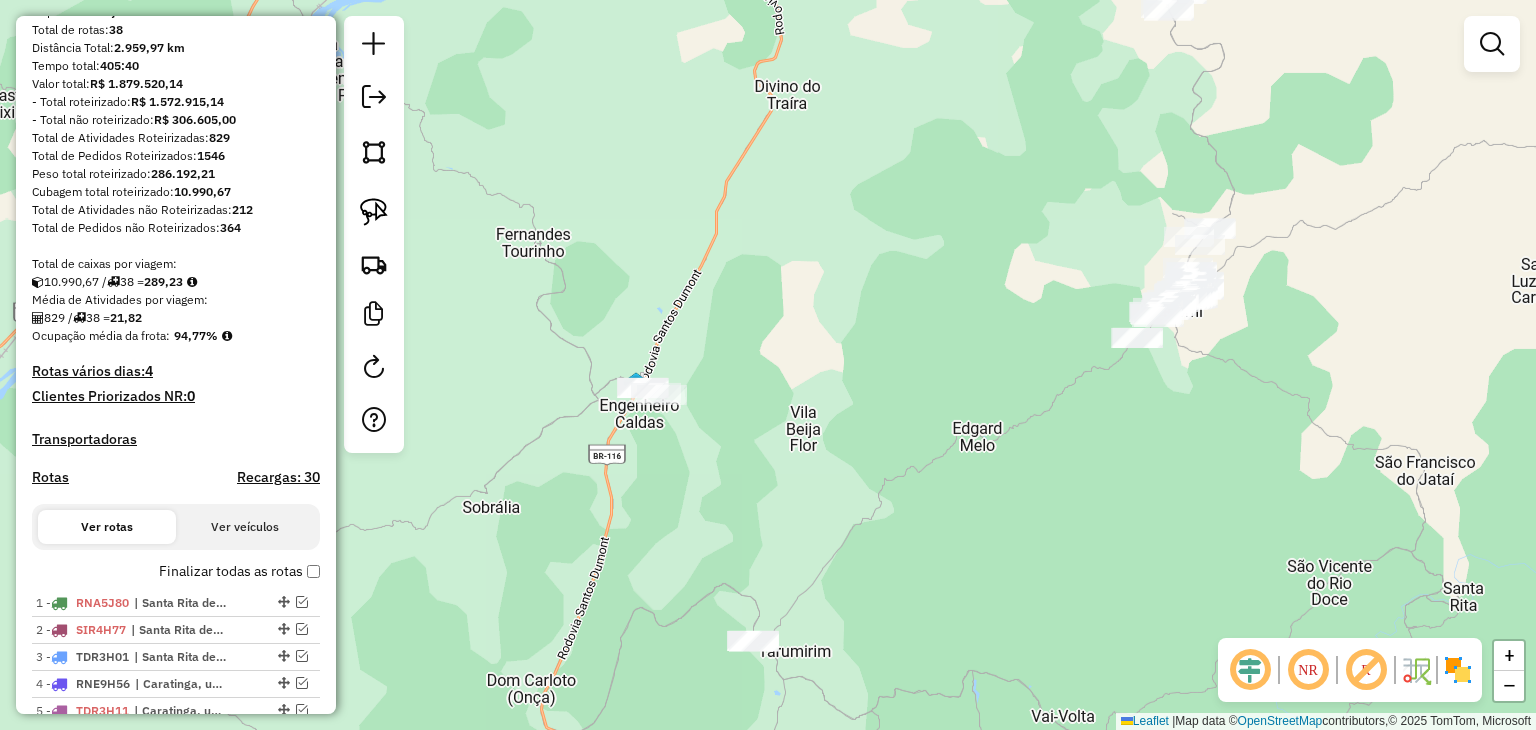 drag, startPoint x: 765, startPoint y: 548, endPoint x: 826, endPoint y: 344, distance: 212.92487 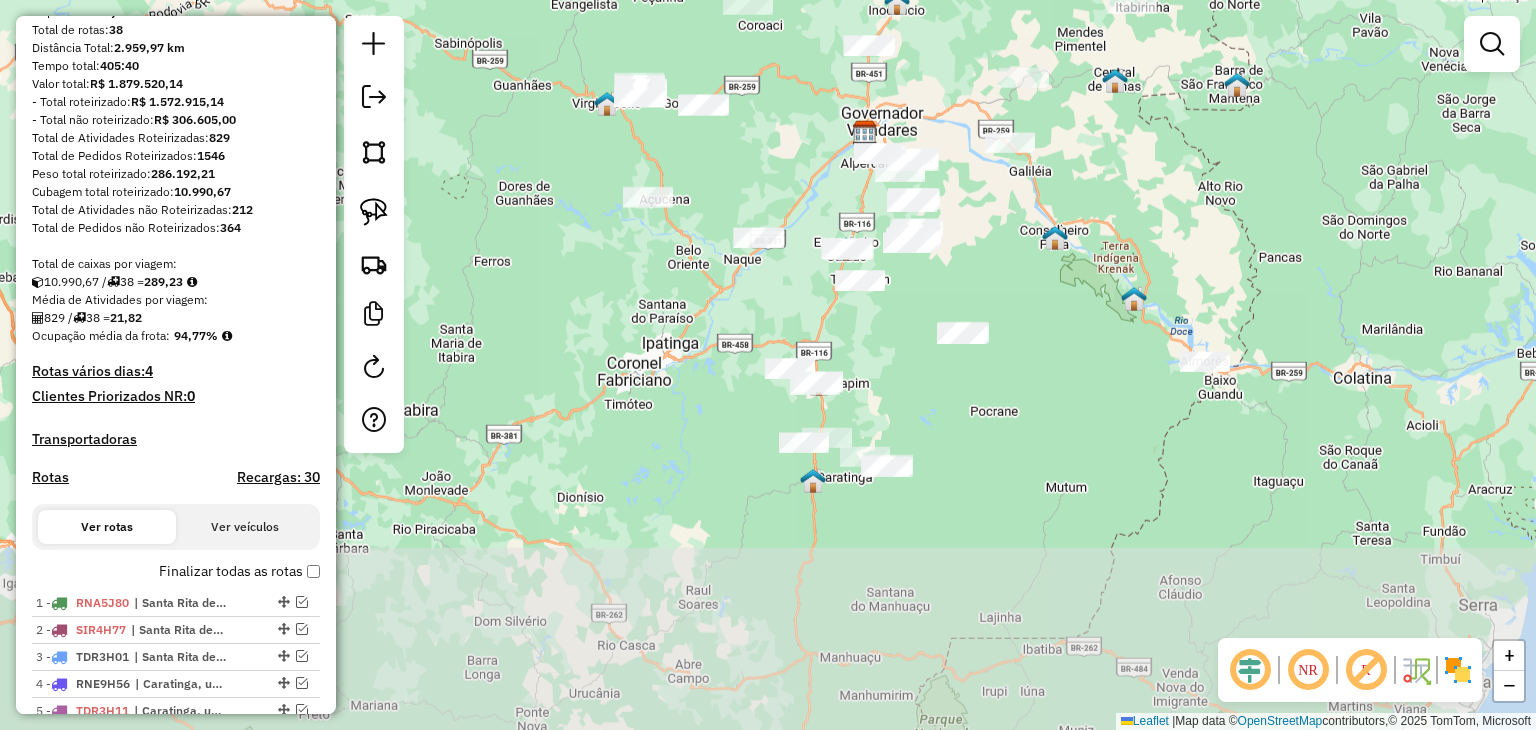 drag, startPoint x: 904, startPoint y: 549, endPoint x: 868, endPoint y: 353, distance: 199.2787 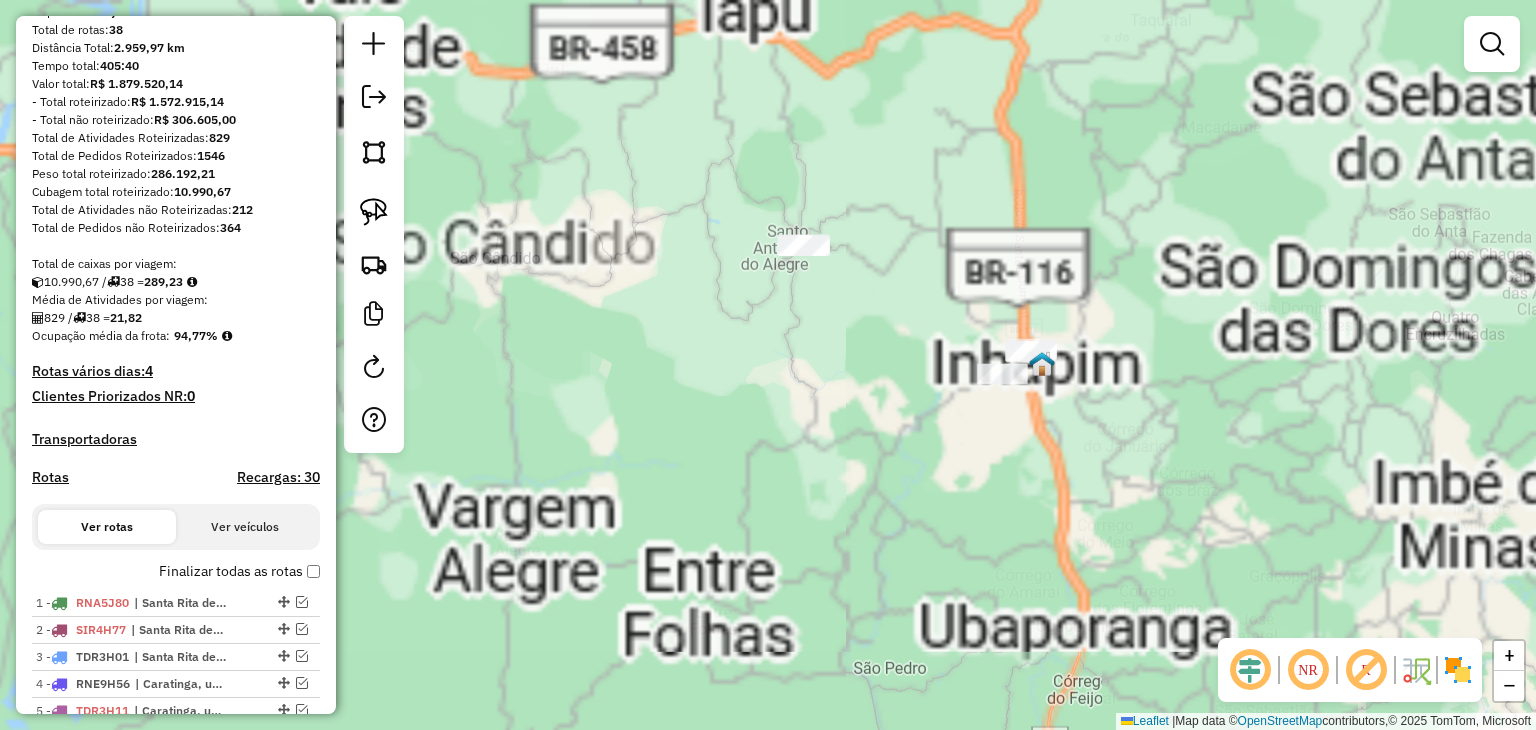 drag, startPoint x: 725, startPoint y: 361, endPoint x: 1071, endPoint y: 448, distance: 356.77023 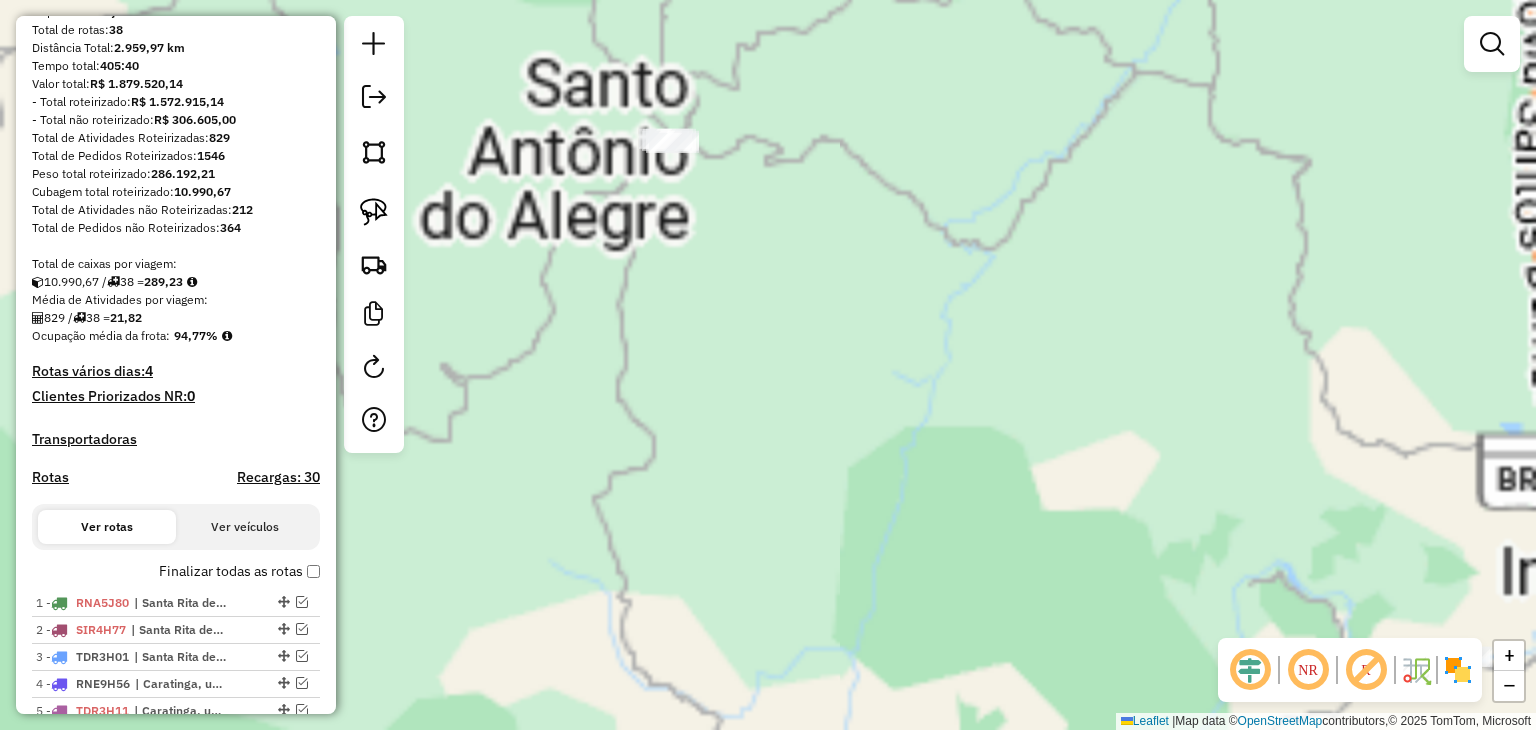 drag, startPoint x: 756, startPoint y: 300, endPoint x: 869, endPoint y: 476, distance: 209.15306 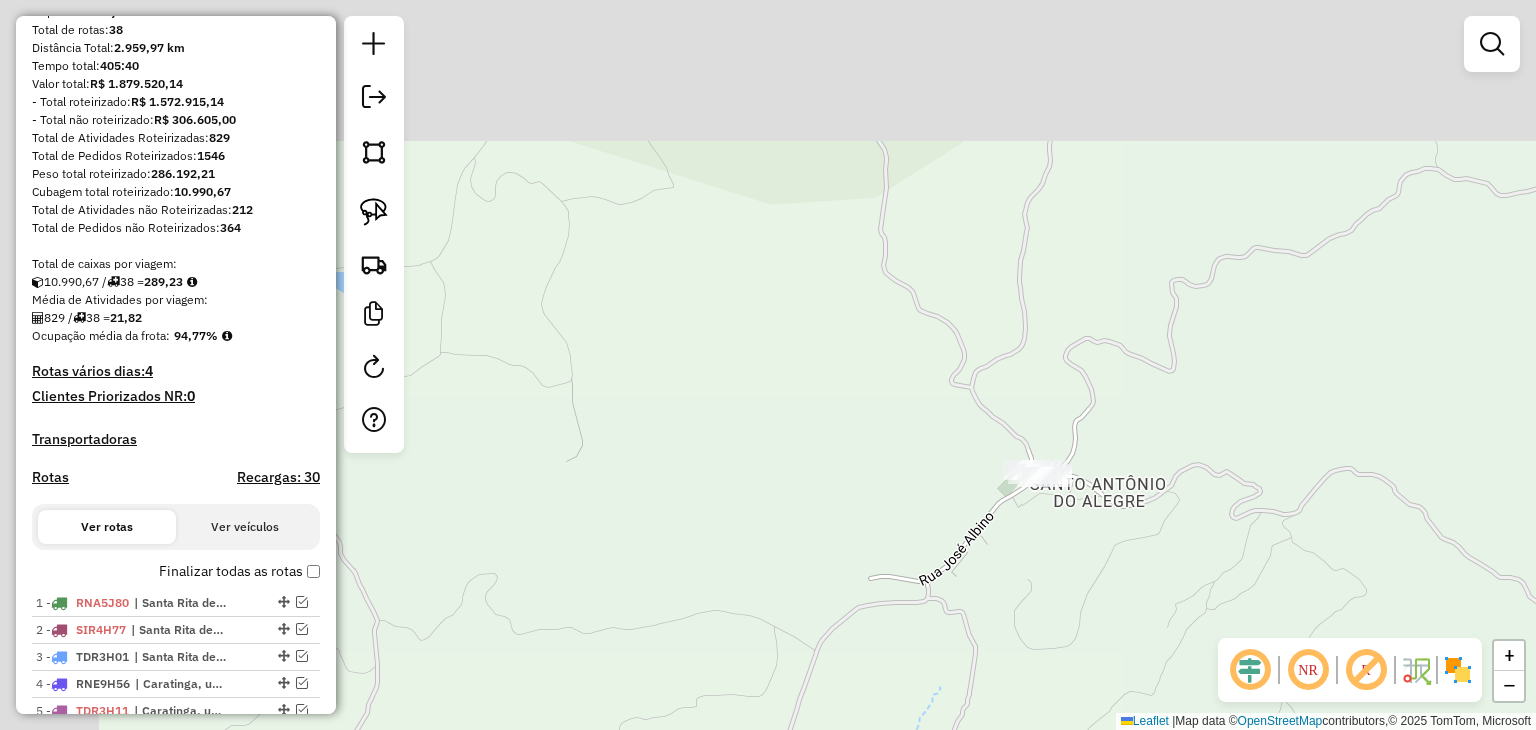 drag, startPoint x: 710, startPoint y: 254, endPoint x: 744, endPoint y: 316, distance: 70.71068 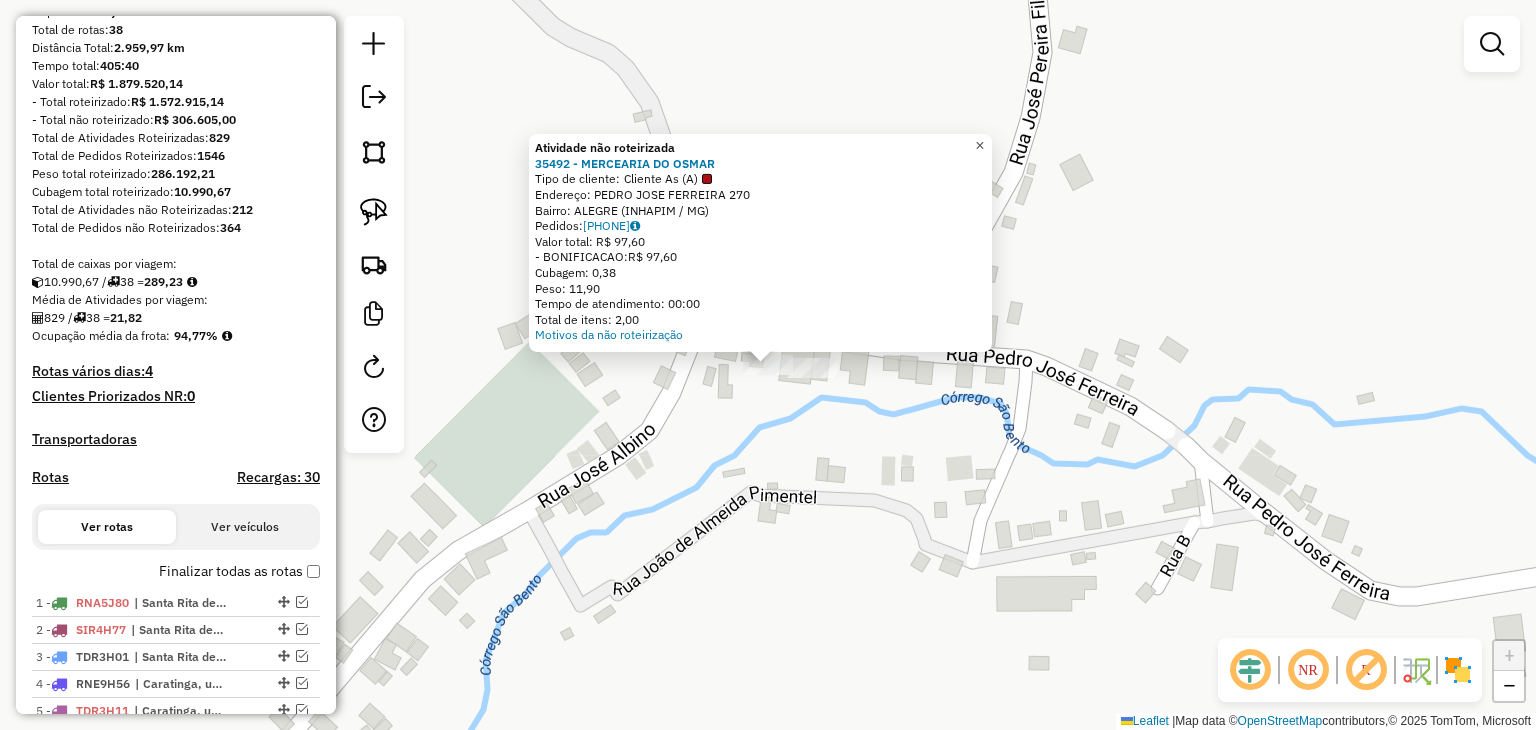 click on "×" 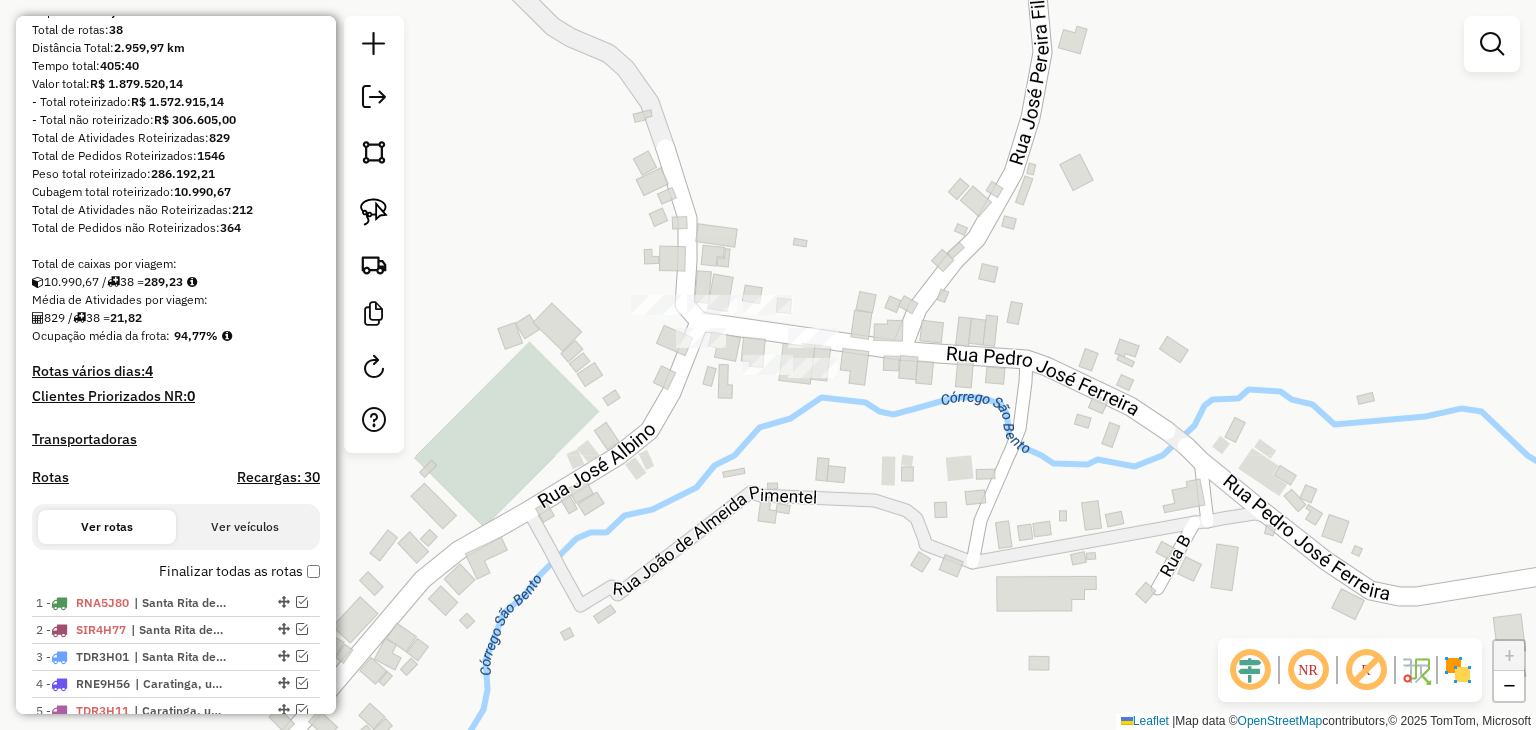 click 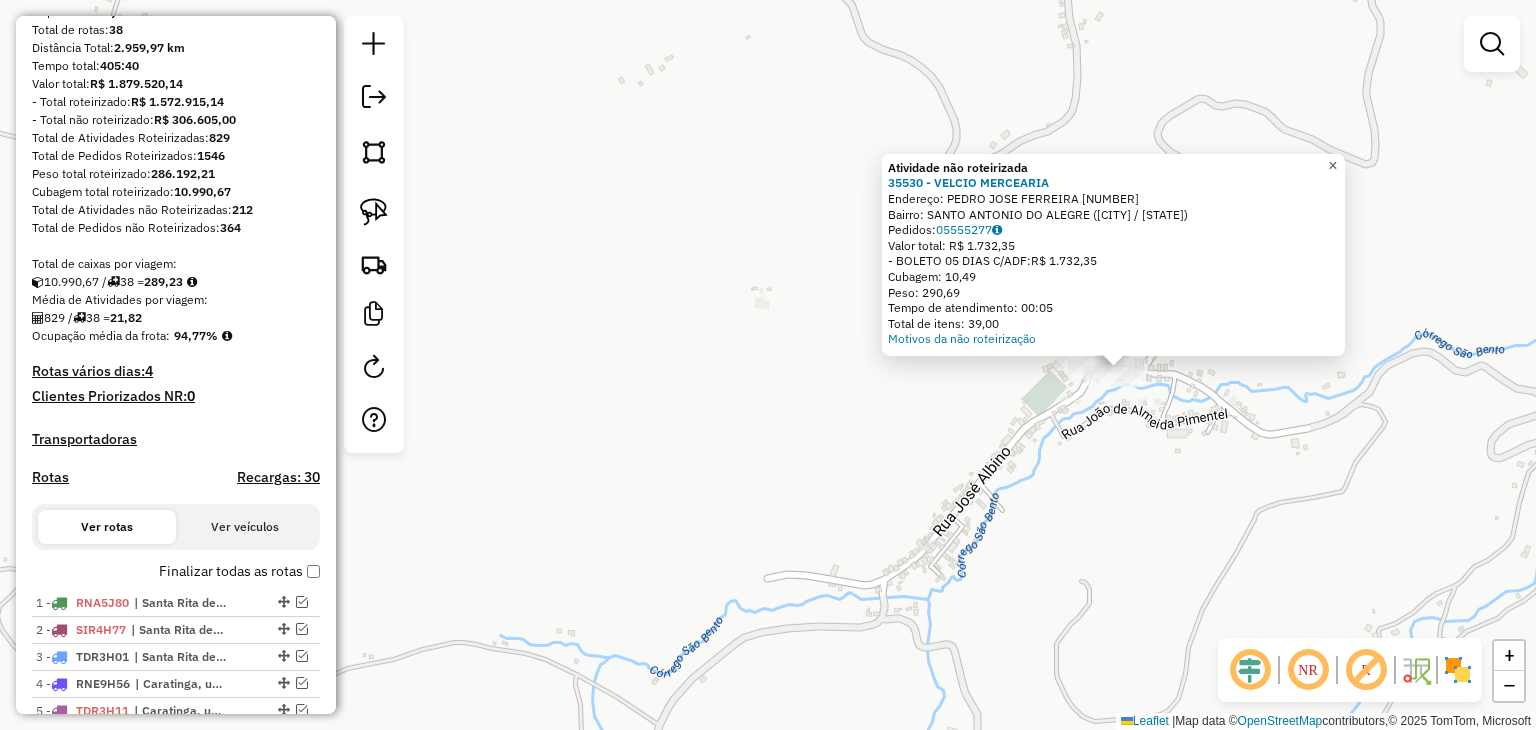 click on "×" 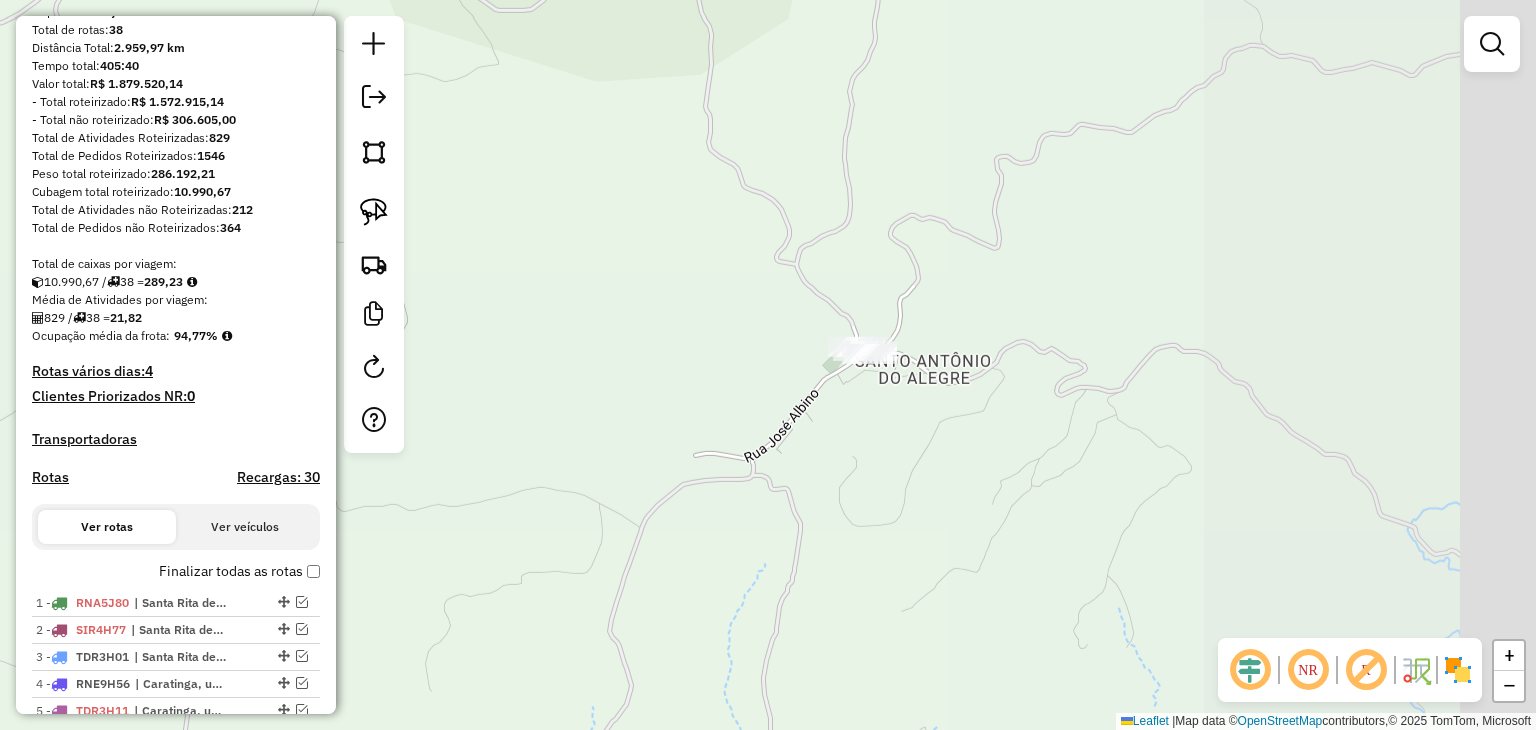 drag, startPoint x: 1371, startPoint y: 500, endPoint x: 1030, endPoint y: 427, distance: 348.72626 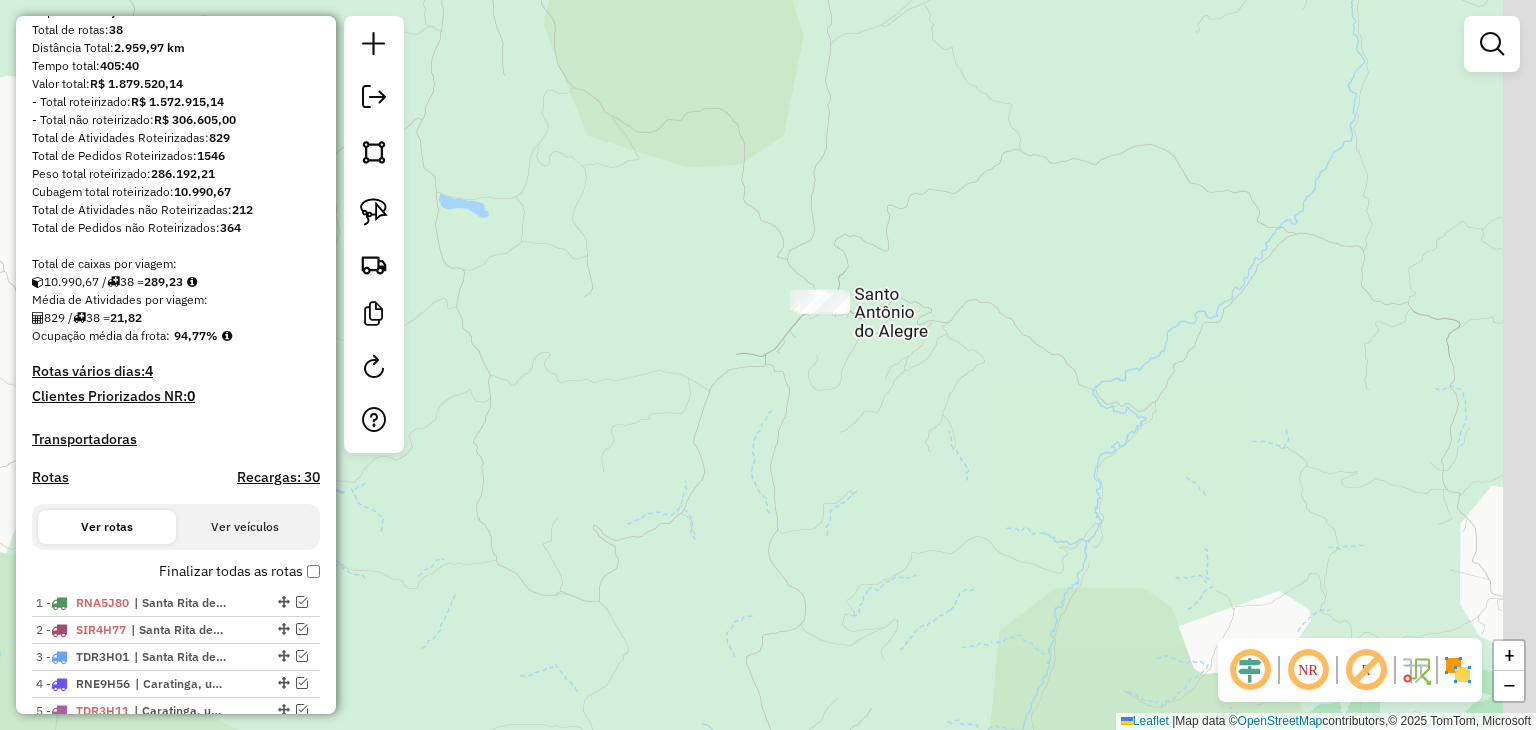 drag, startPoint x: 1136, startPoint y: 435, endPoint x: 992, endPoint y: 361, distance: 161.9012 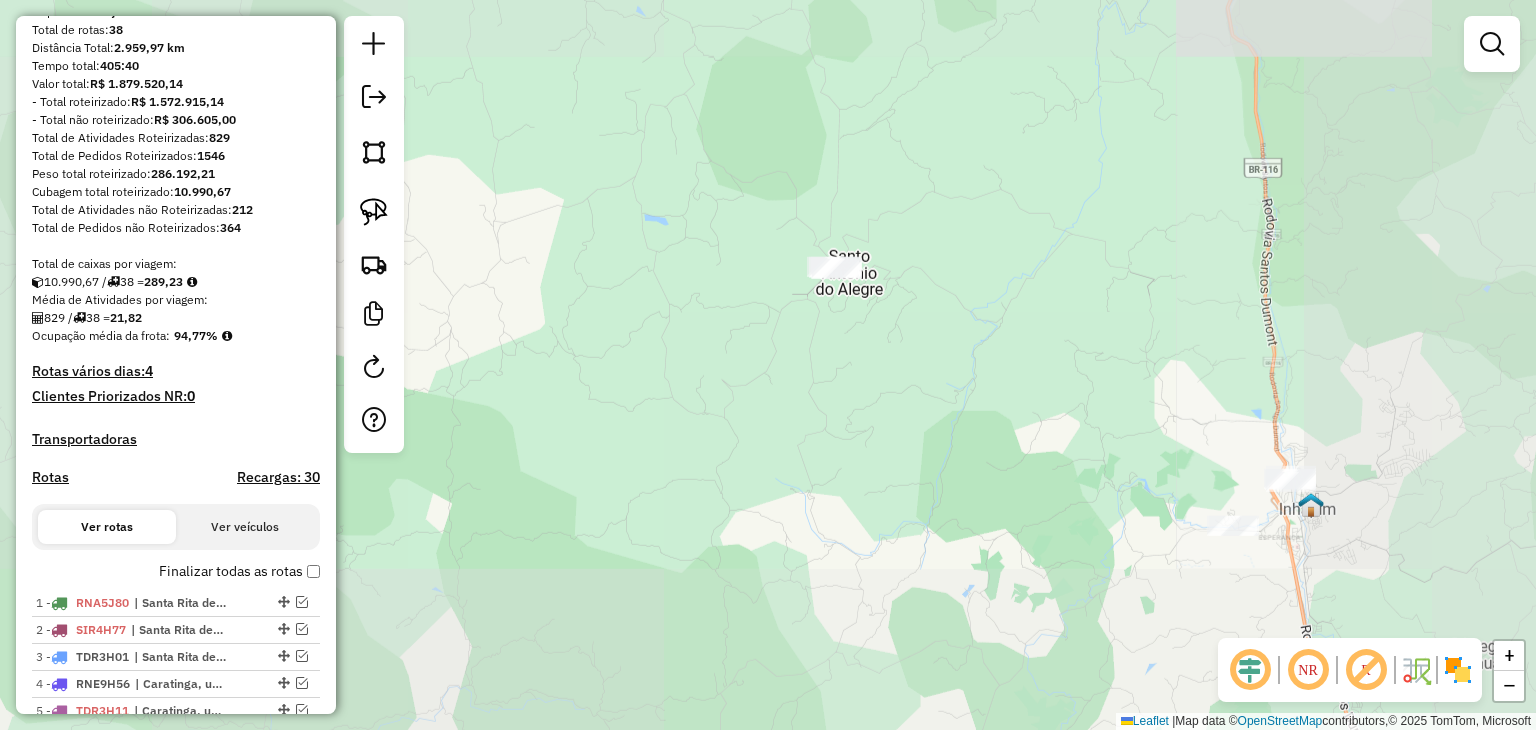 drag, startPoint x: 1146, startPoint y: 361, endPoint x: 951, endPoint y: 273, distance: 213.9369 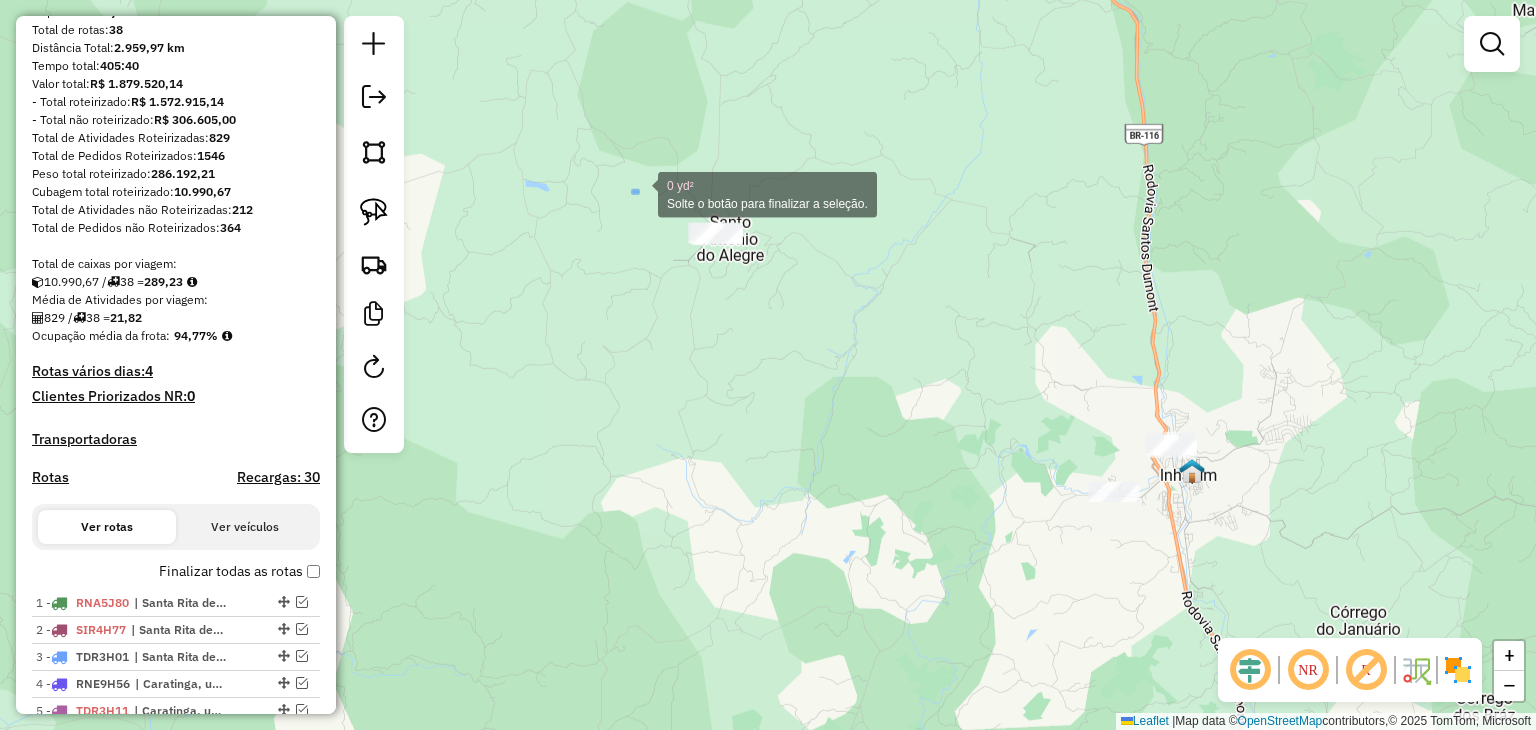 drag, startPoint x: 638, startPoint y: 193, endPoint x: 912, endPoint y: 346, distance: 313.8232 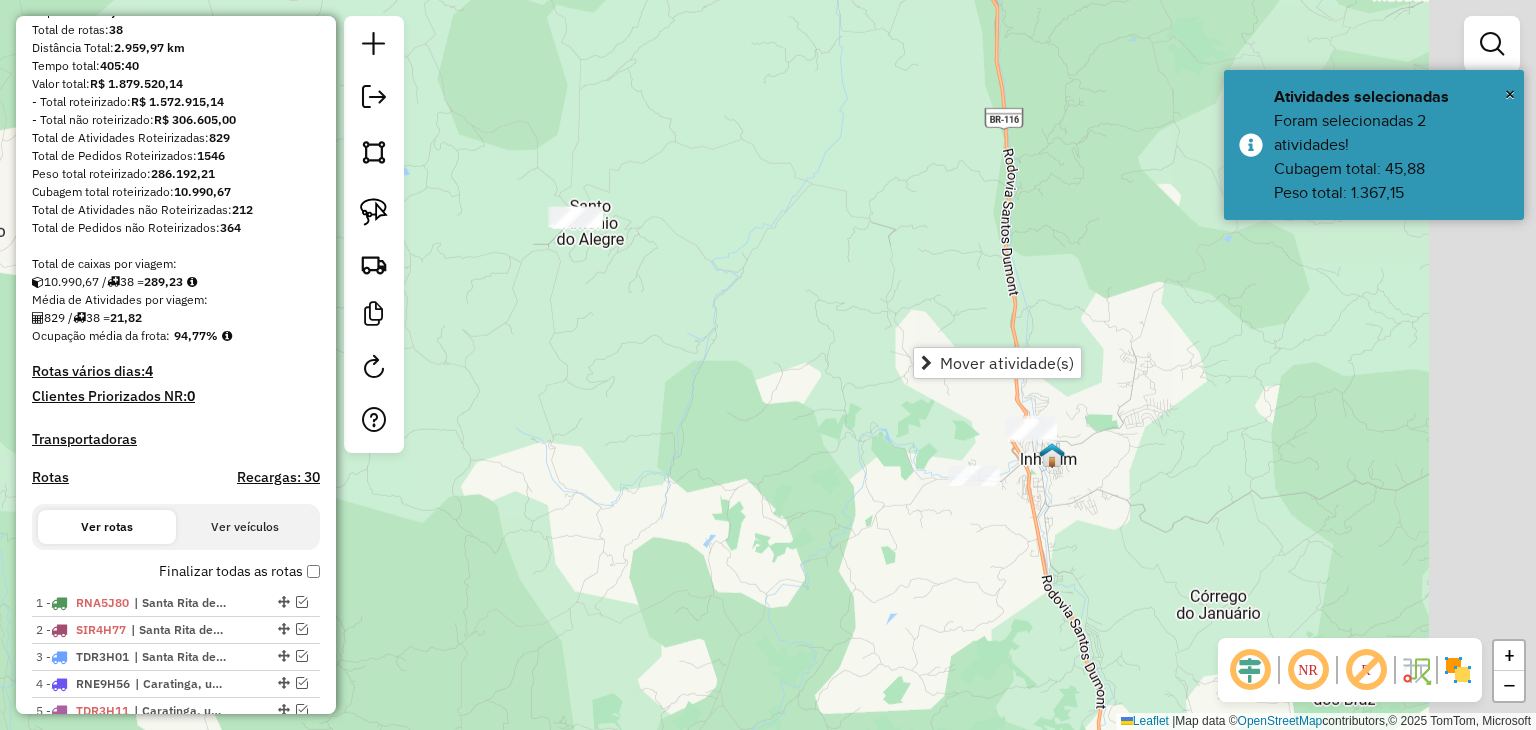 drag, startPoint x: 988, startPoint y: 429, endPoint x: 808, endPoint y: 381, distance: 186.2901 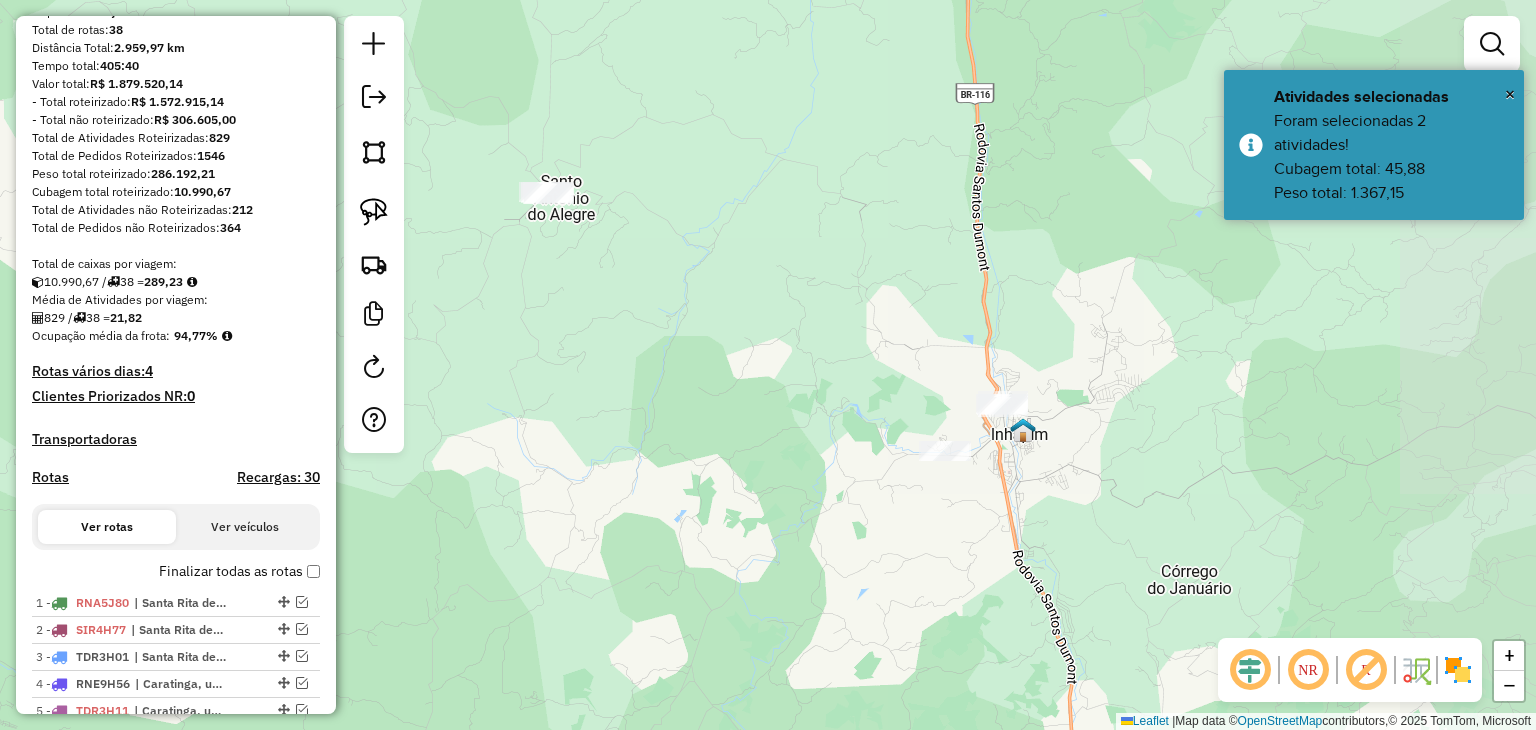 click on "Janela de atendimento Grade de atendimento Capacidade Transportadoras Veículos Cliente Pedidos  Rotas Selecione os dias de semana para filtrar as janelas de atendimento  Seg   Ter   Qua   Qui   Sex   Sáb   Dom  Informe o período da janela de atendimento: De: Até:  Filtrar exatamente a janela do cliente  Considerar janela de atendimento padrão  Selecione os dias de semana para filtrar as grades de atendimento  Seg   Ter   Qua   Qui   Sex   Sáb   Dom   Considerar clientes sem dia de atendimento cadastrado  Clientes fora do dia de atendimento selecionado Filtrar as atividades entre os valores definidos abaixo:  Peso mínimo:   Peso máximo:   Cubagem mínima:   Cubagem máxima:   De:   Até:  Filtrar as atividades entre o tempo de atendimento definido abaixo:  De:   Até:   Considerar capacidade total dos clientes não roteirizados Transportadora: Selecione um ou mais itens Tipo de veículo: Selecione um ou mais itens Veículo: Selecione um ou mais itens Motorista: Selecione um ou mais itens Nome: Rótulo:" 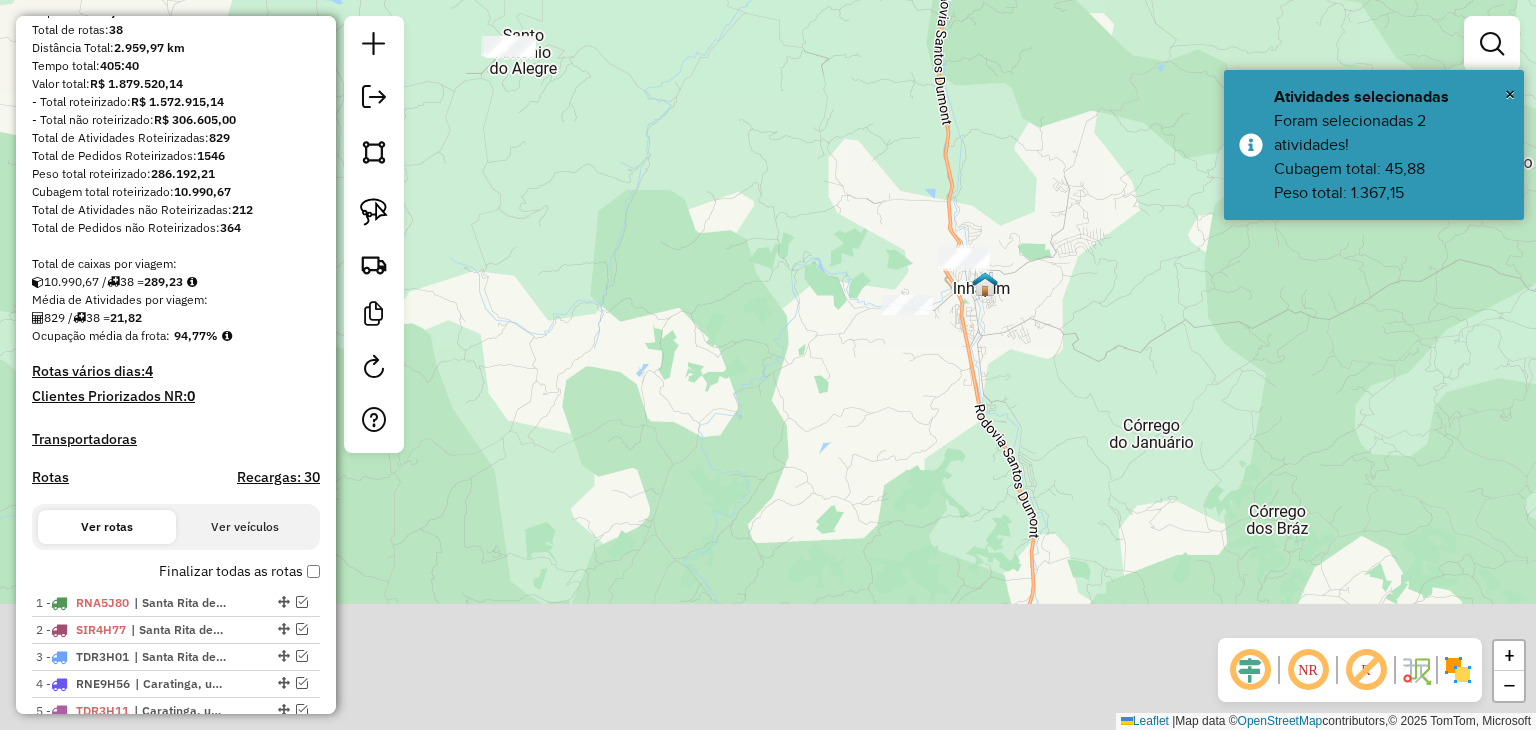 drag, startPoint x: 1074, startPoint y: 532, endPoint x: 1034, endPoint y: 401, distance: 136.9708 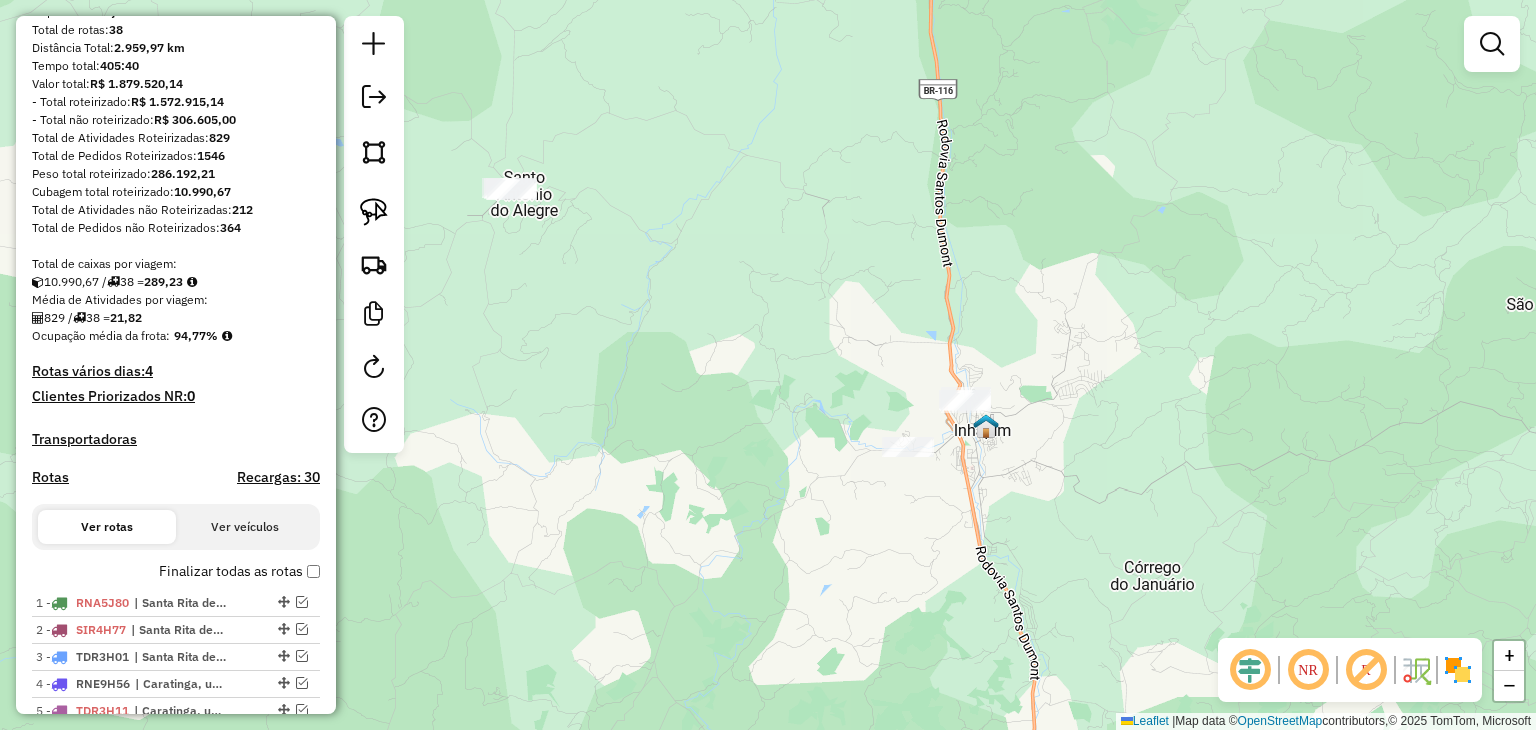 drag, startPoint x: 674, startPoint y: 319, endPoint x: 691, endPoint y: 449, distance: 131.10683 